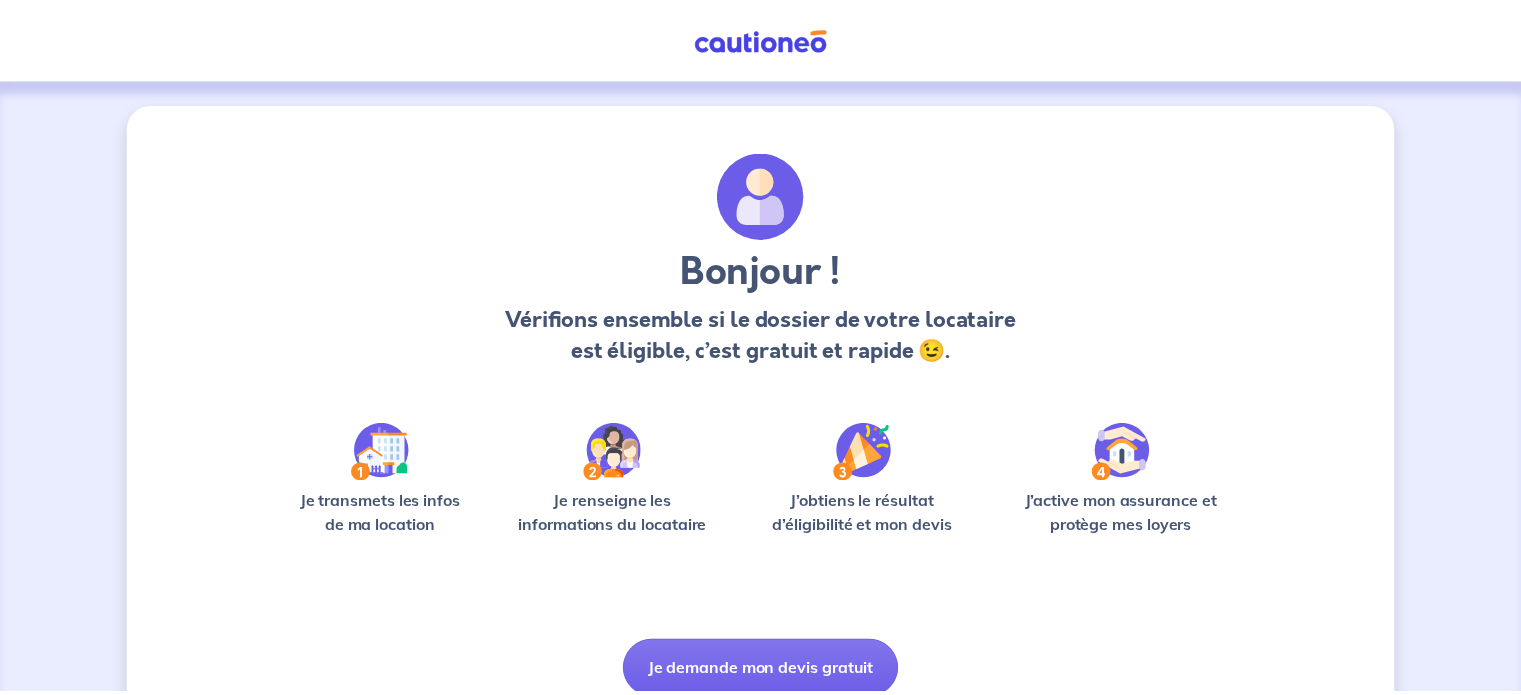 scroll, scrollTop: 0, scrollLeft: 0, axis: both 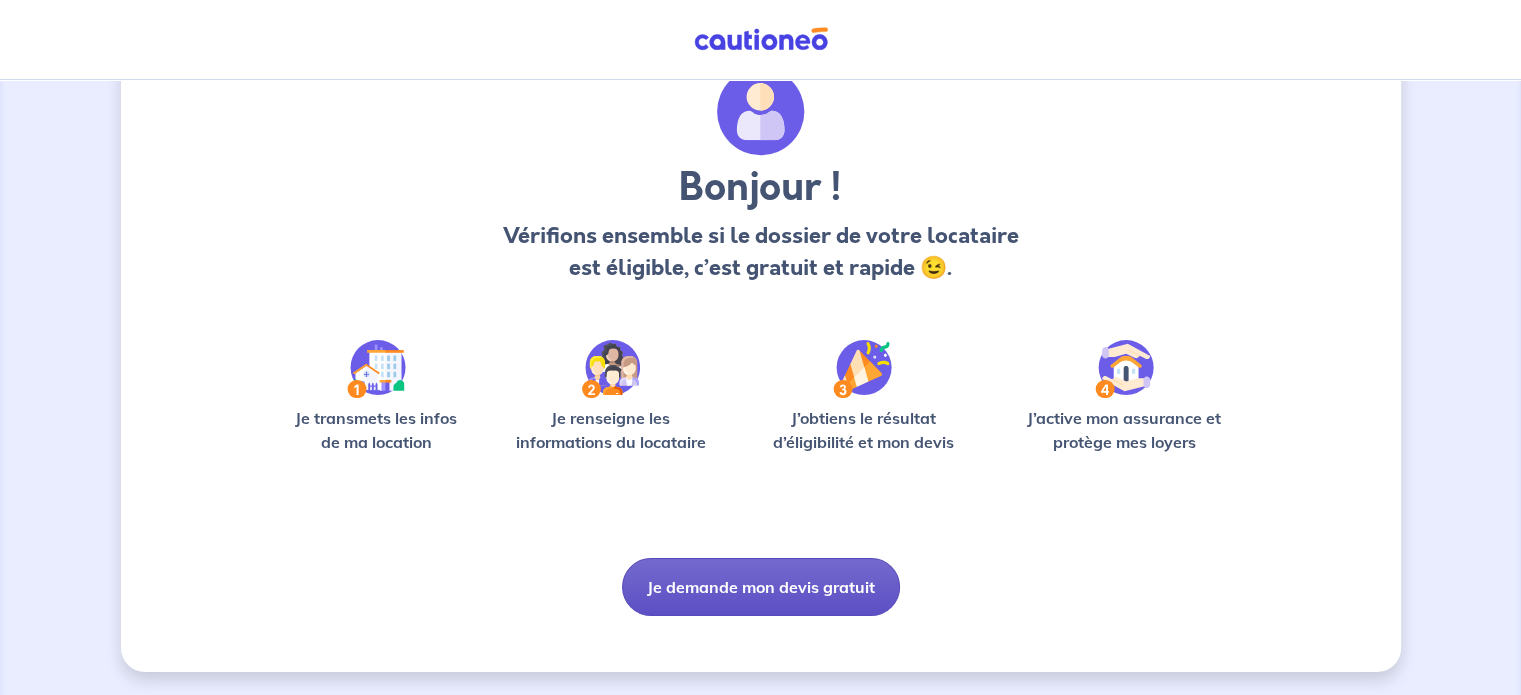 click on "Je demande mon devis gratuit" at bounding box center [761, 587] 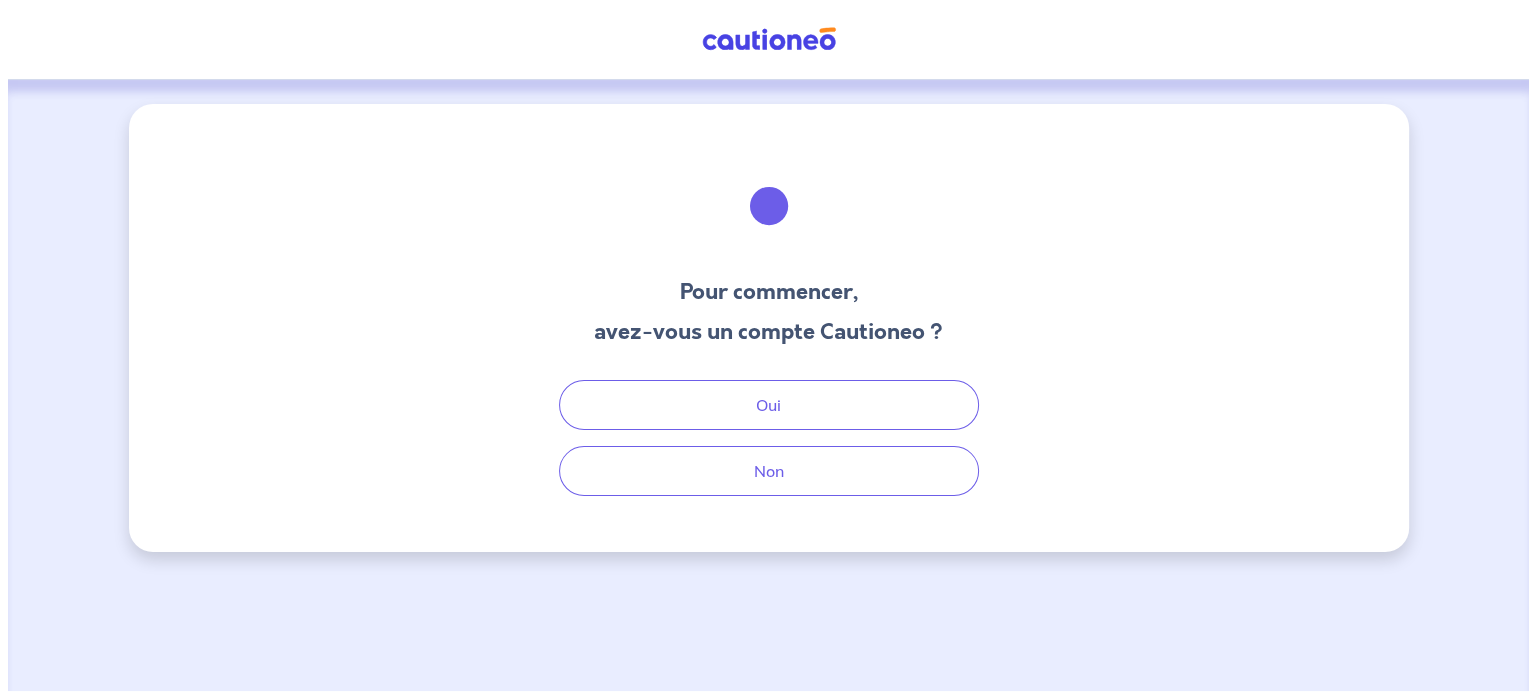 scroll, scrollTop: 0, scrollLeft: 0, axis: both 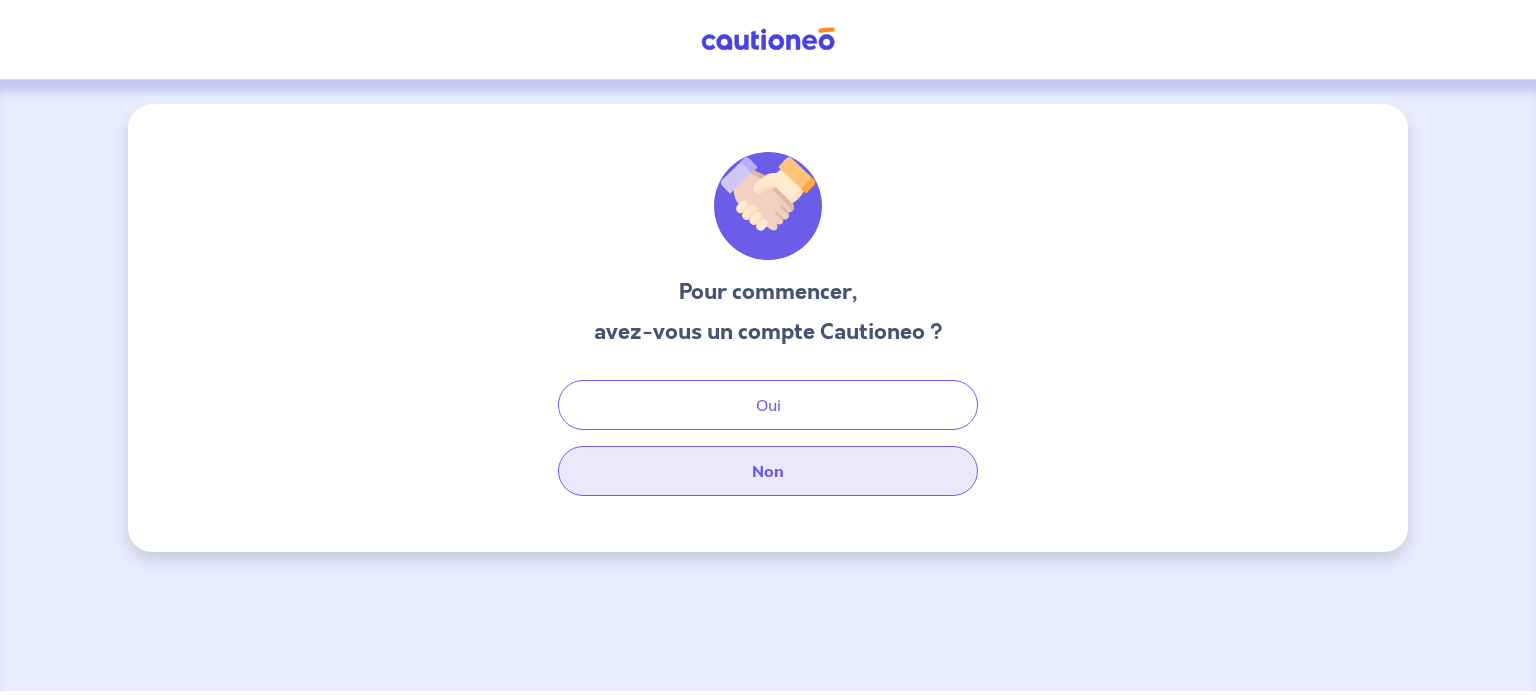 click on "Non" at bounding box center (768, 471) 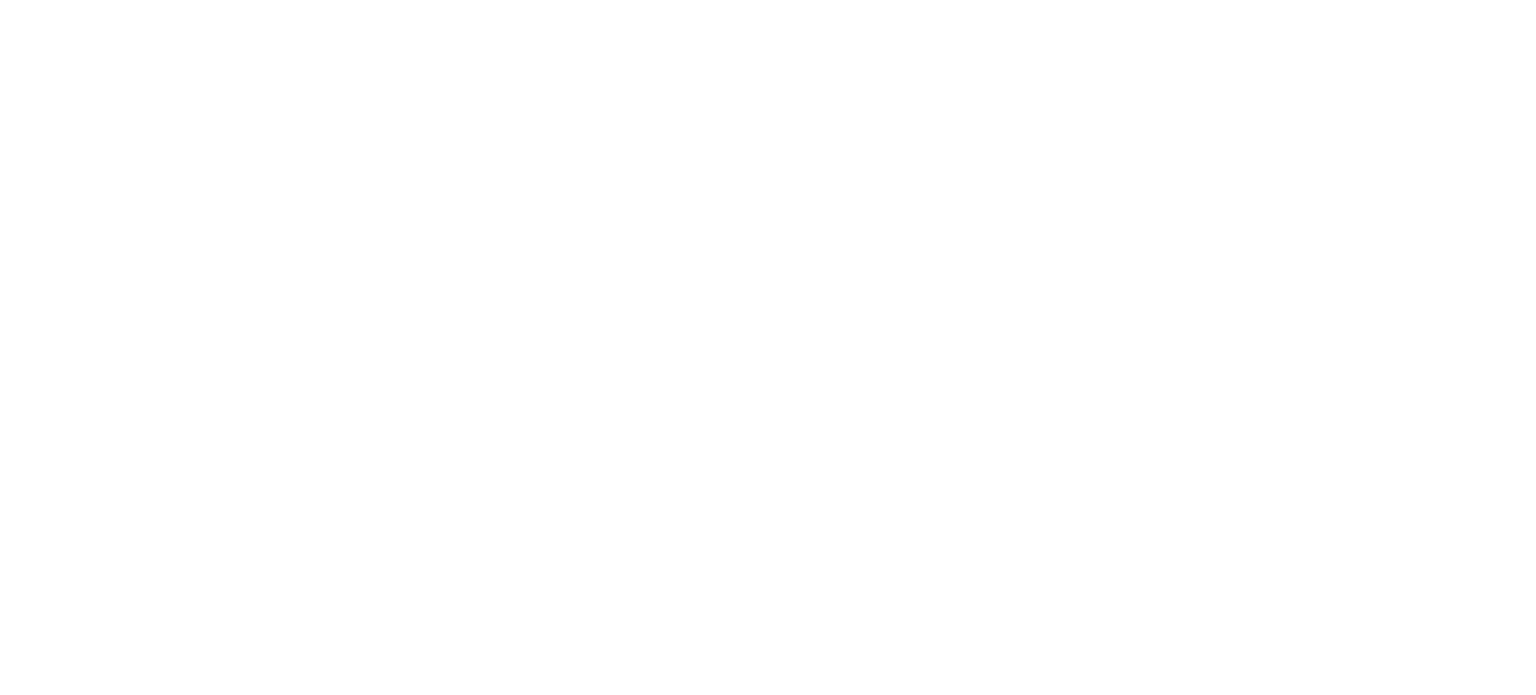 scroll, scrollTop: 0, scrollLeft: 0, axis: both 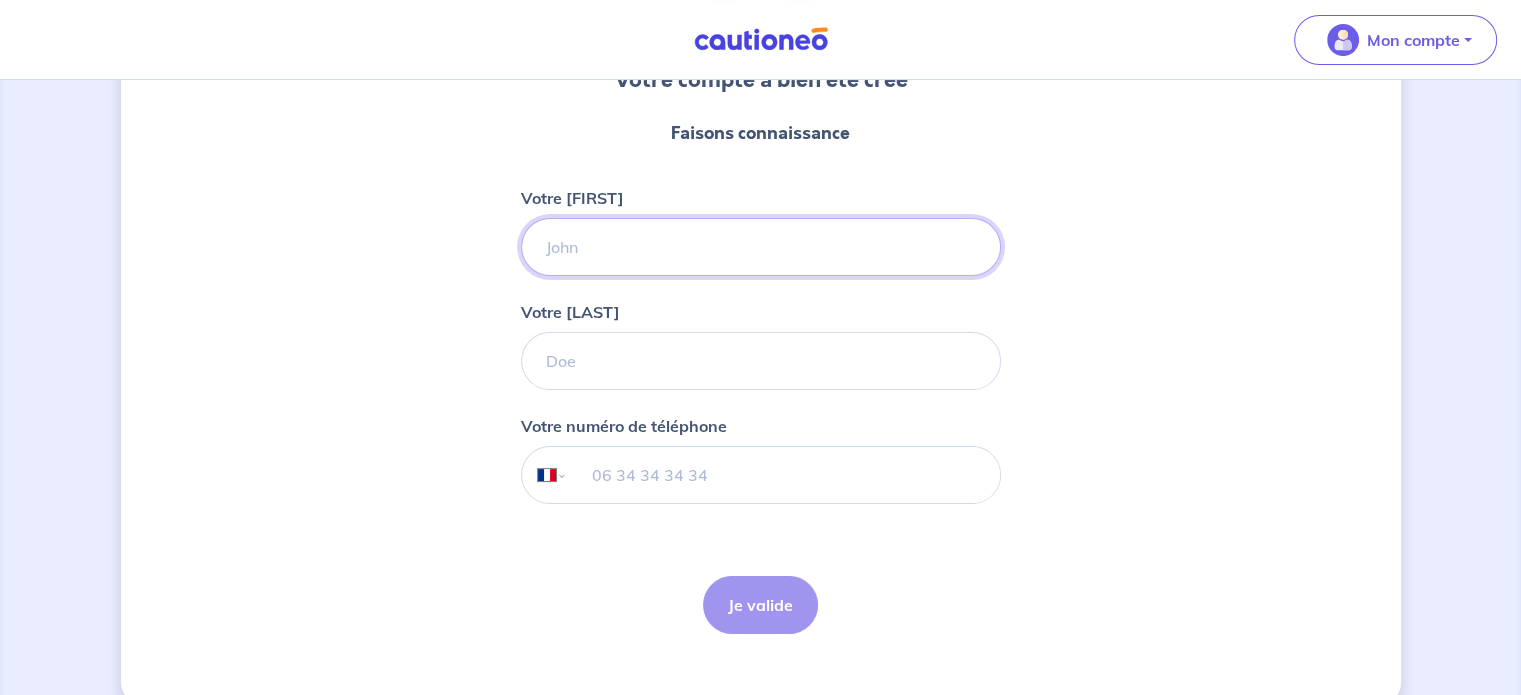 click on "Votre [FIRST]" at bounding box center (761, 247) 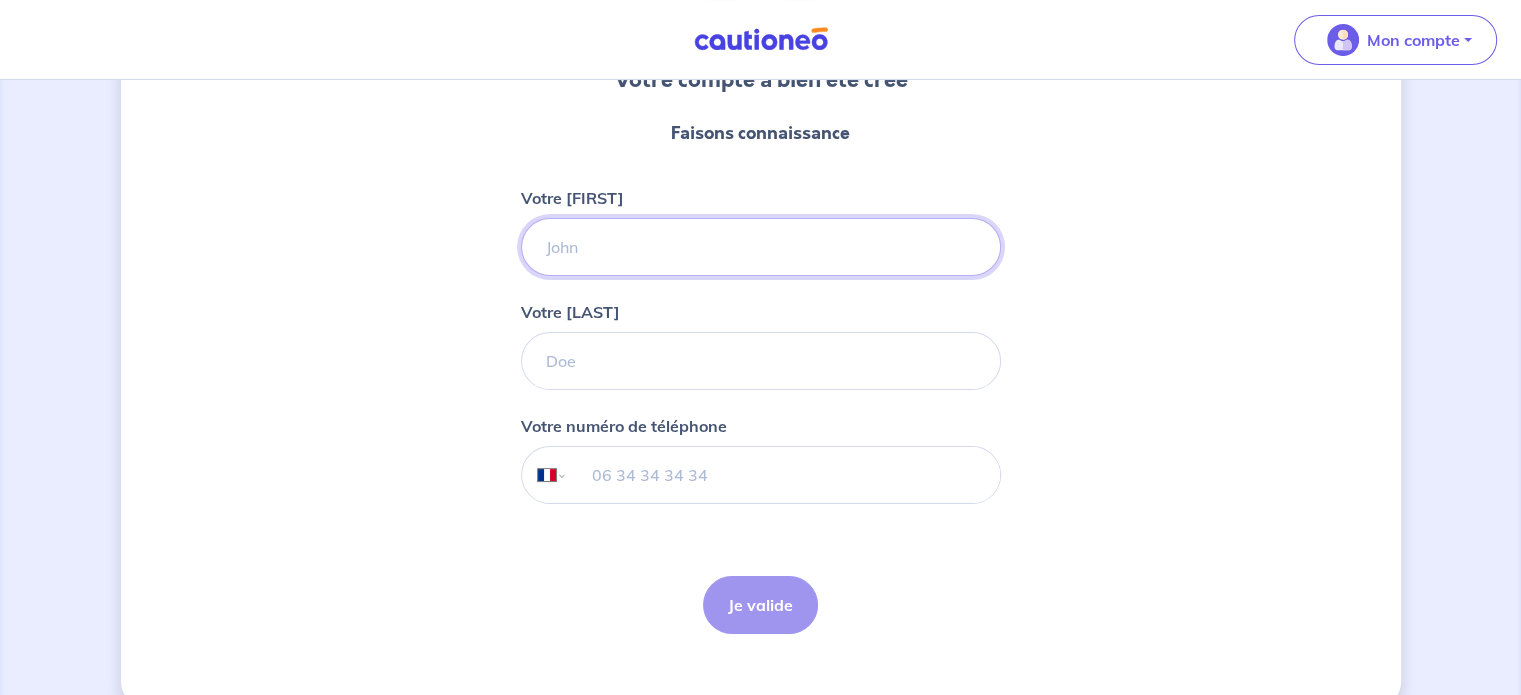 type on "[FIRST]" 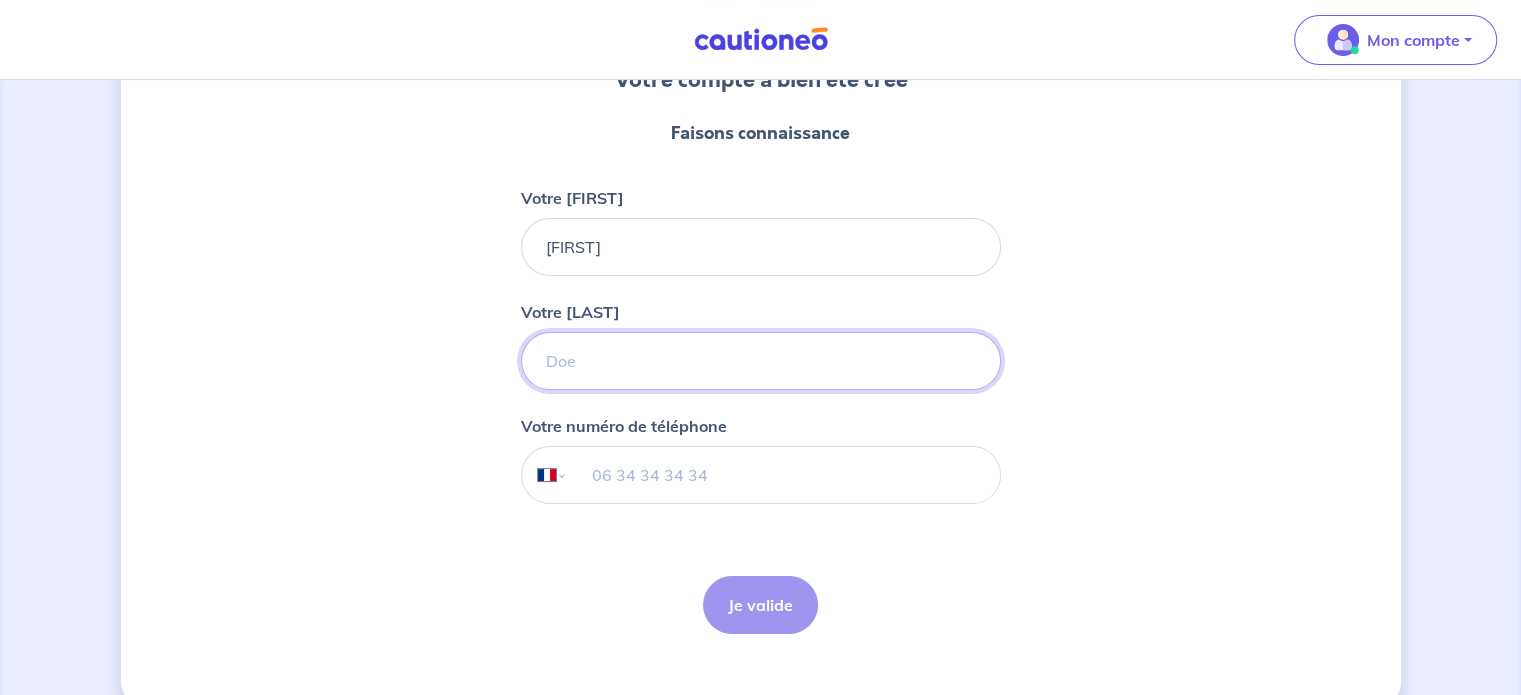 type on "[LAST]" 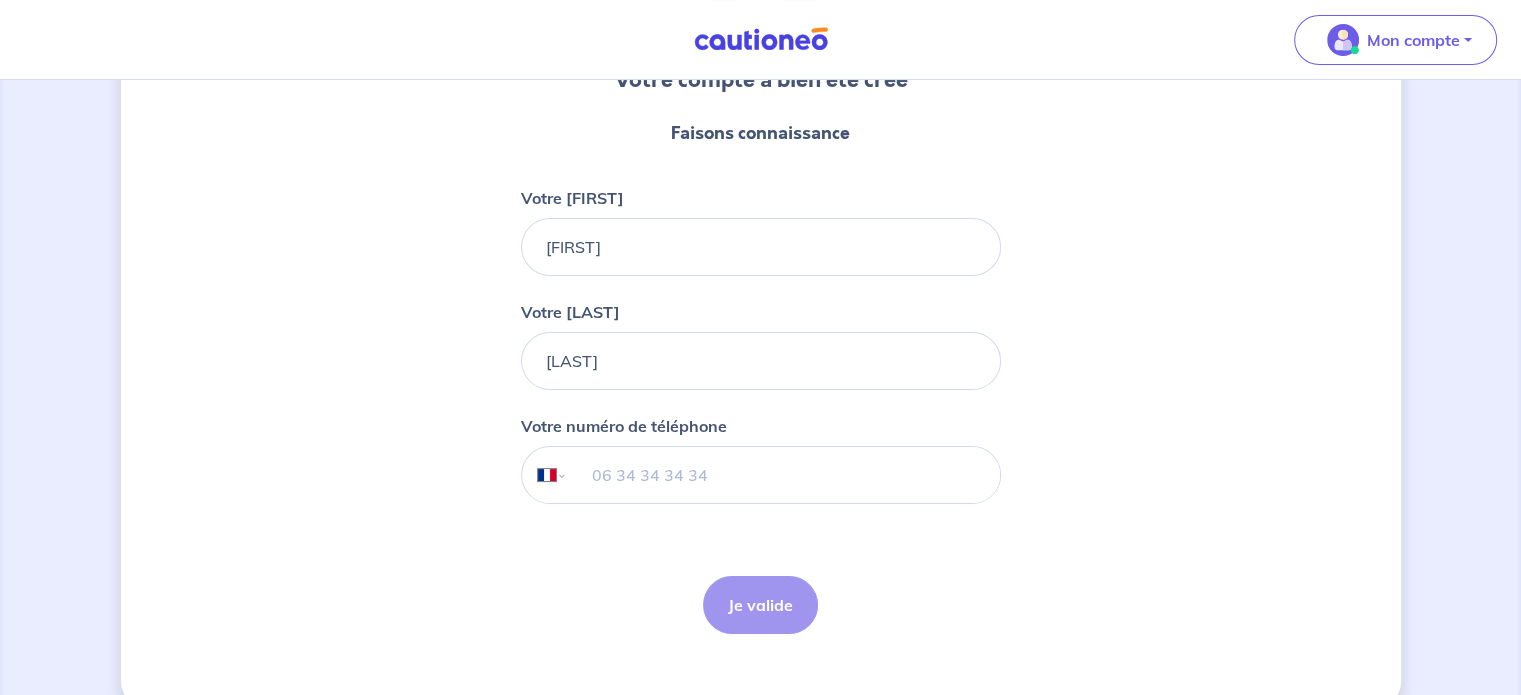 type on "[PHONE]" 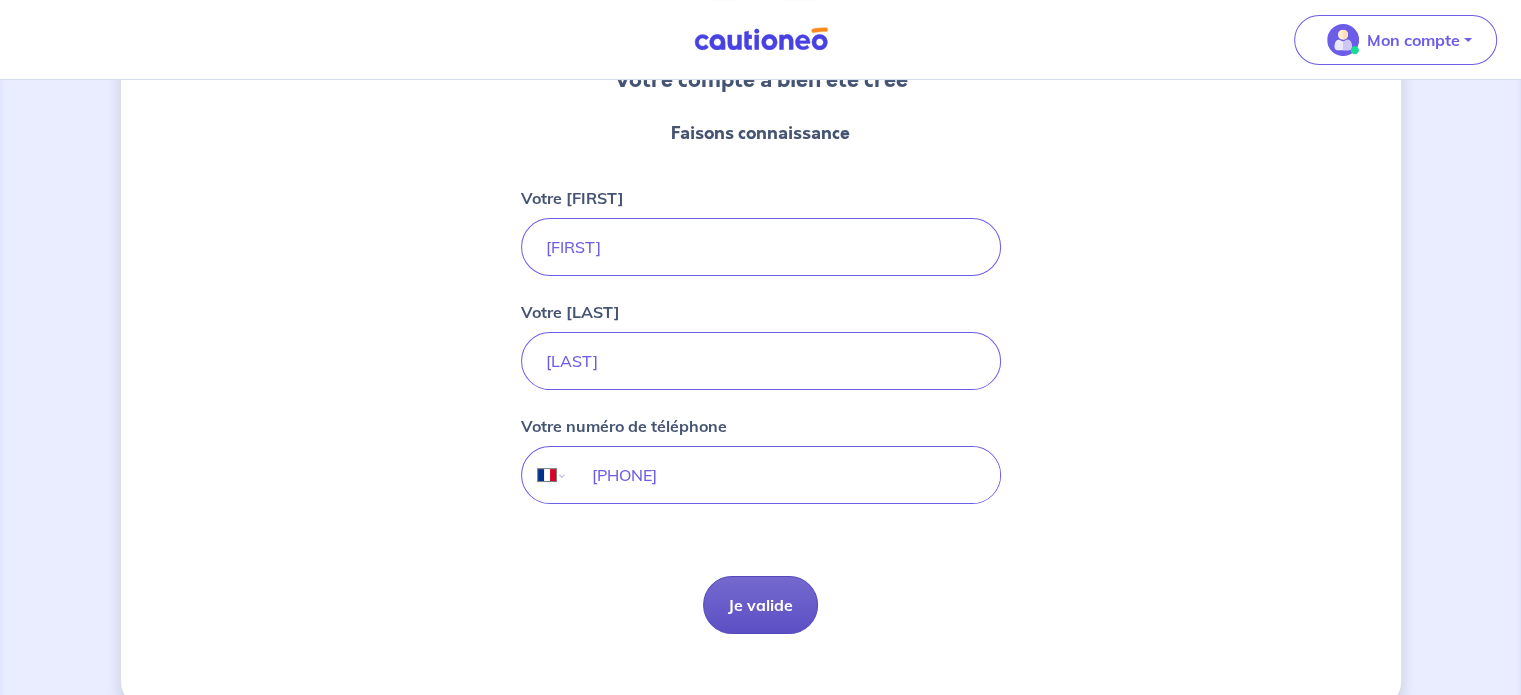 click on "Je valide" at bounding box center (760, 605) 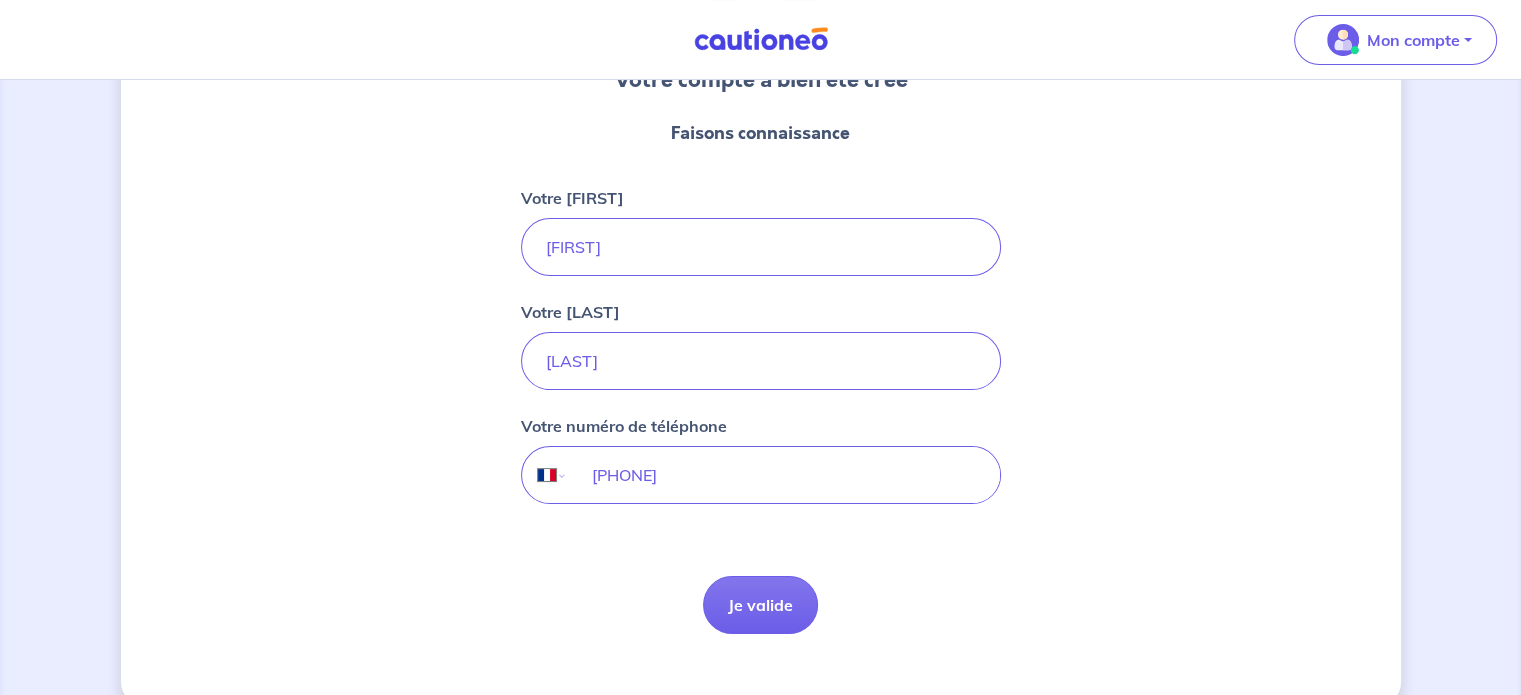 scroll, scrollTop: 0, scrollLeft: 0, axis: both 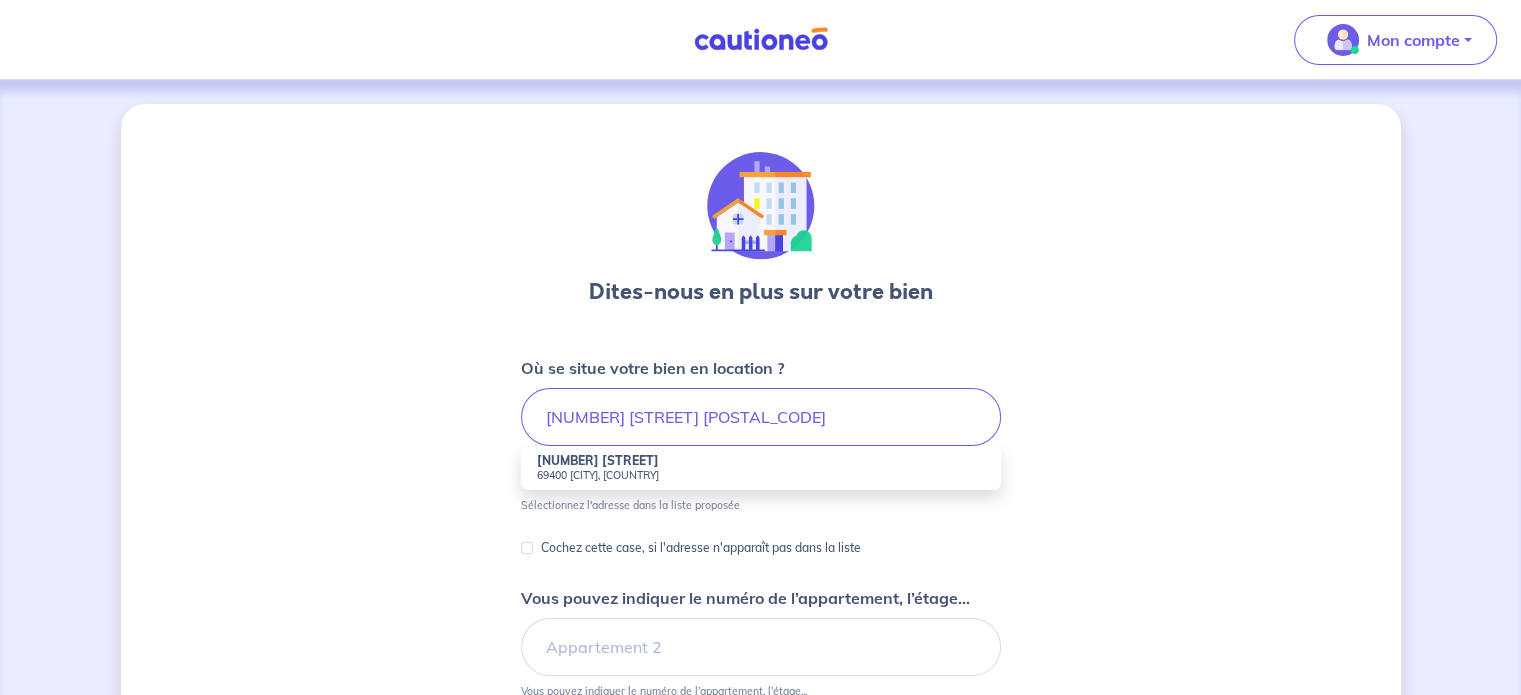 click on "69400 [CITY], [COUNTRY]" at bounding box center [761, 475] 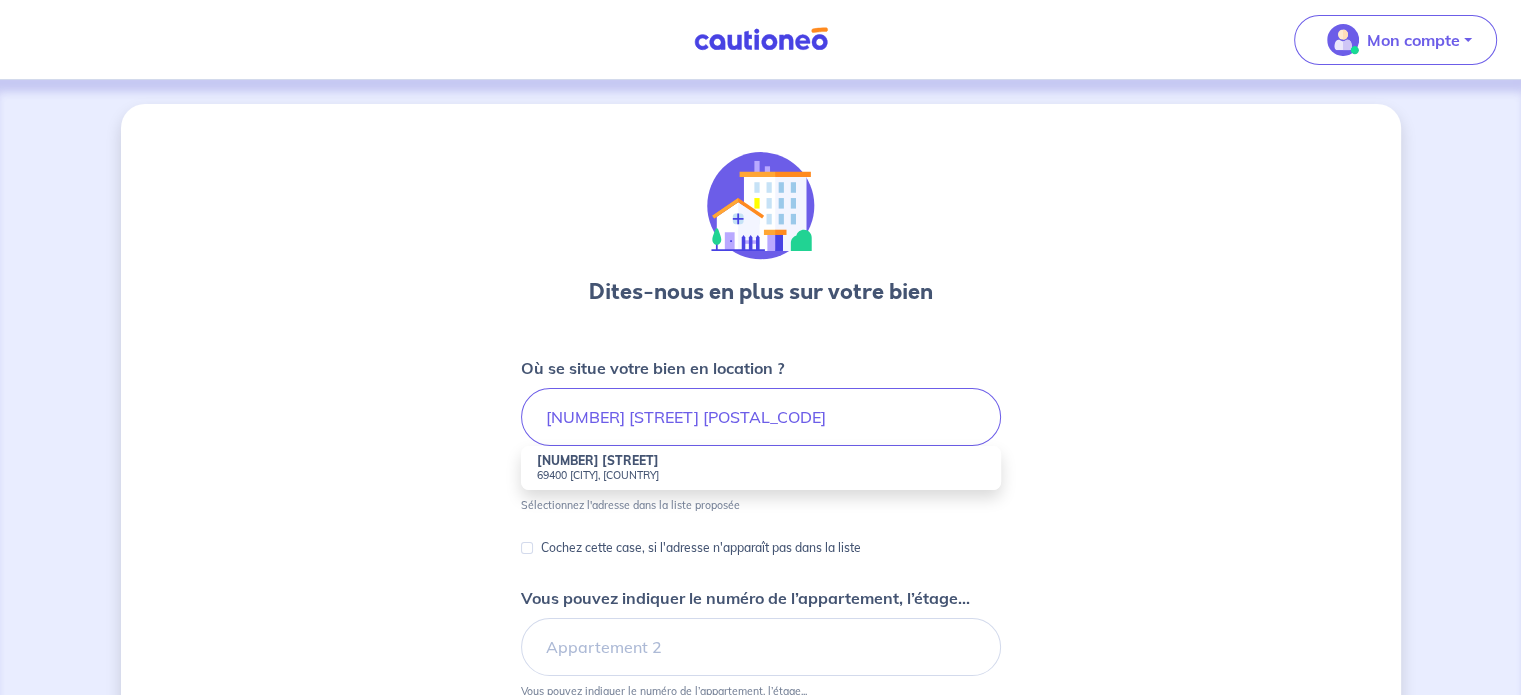 type on "[NUMBER] [STREET] [STREET], [NUMBER] [CITY], [COUNTRY]" 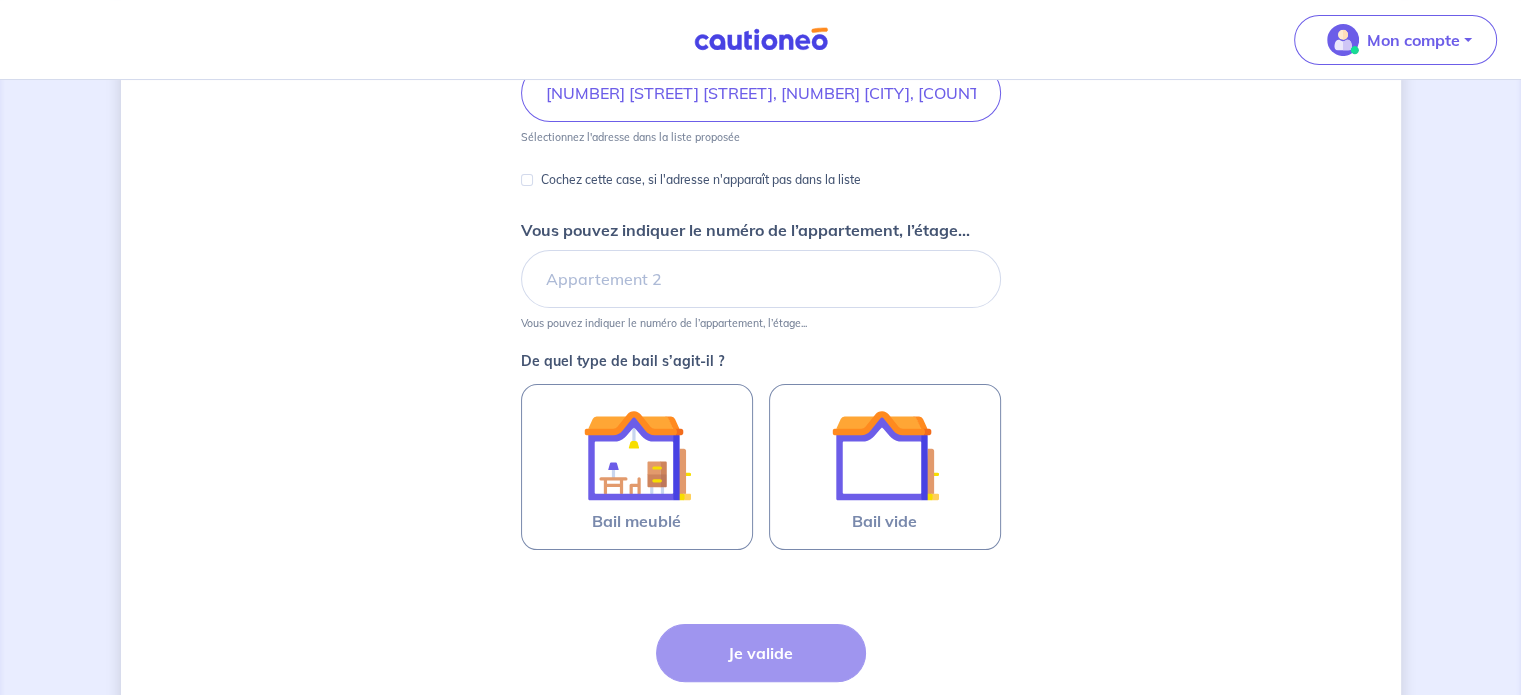 scroll, scrollTop: 326, scrollLeft: 0, axis: vertical 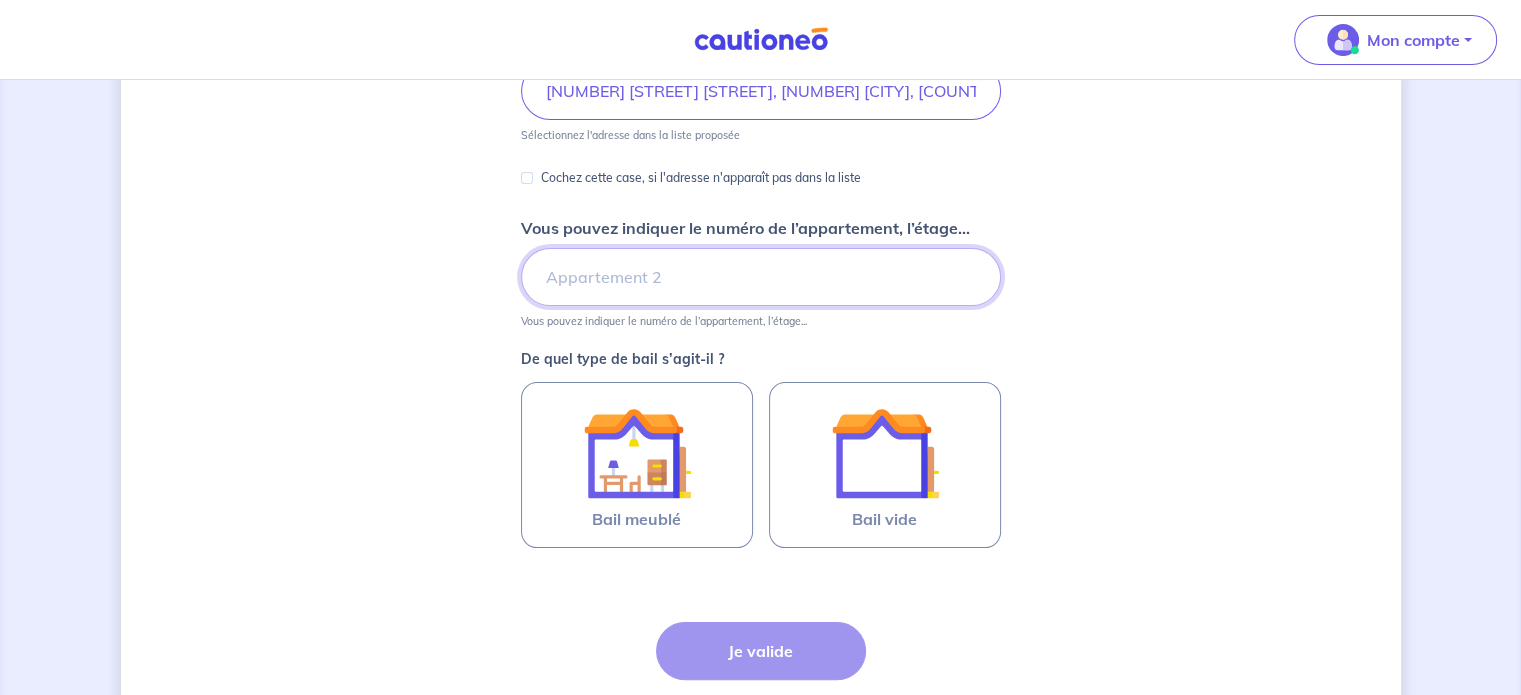 click on "Vous pouvez indiquer le numéro de l’appartement, l’étage..." at bounding box center (761, 277) 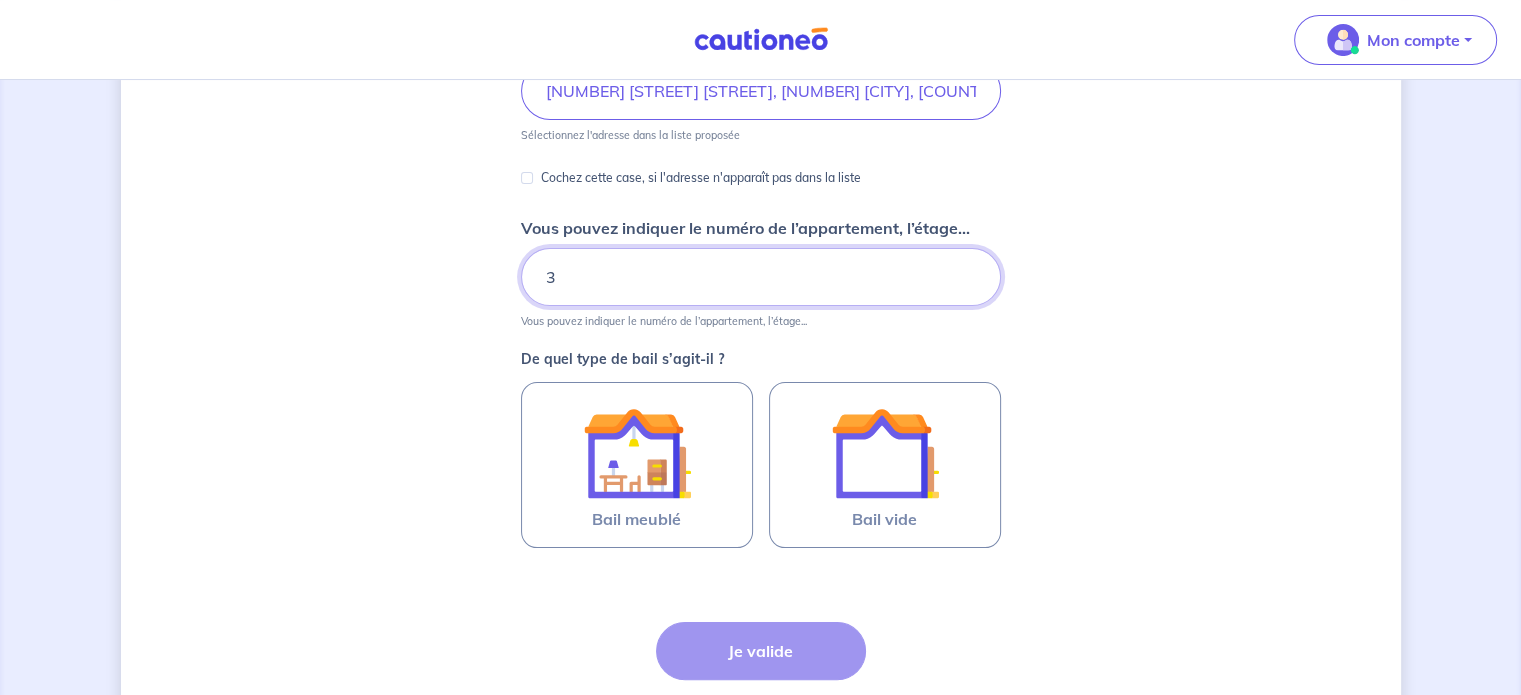type on "3" 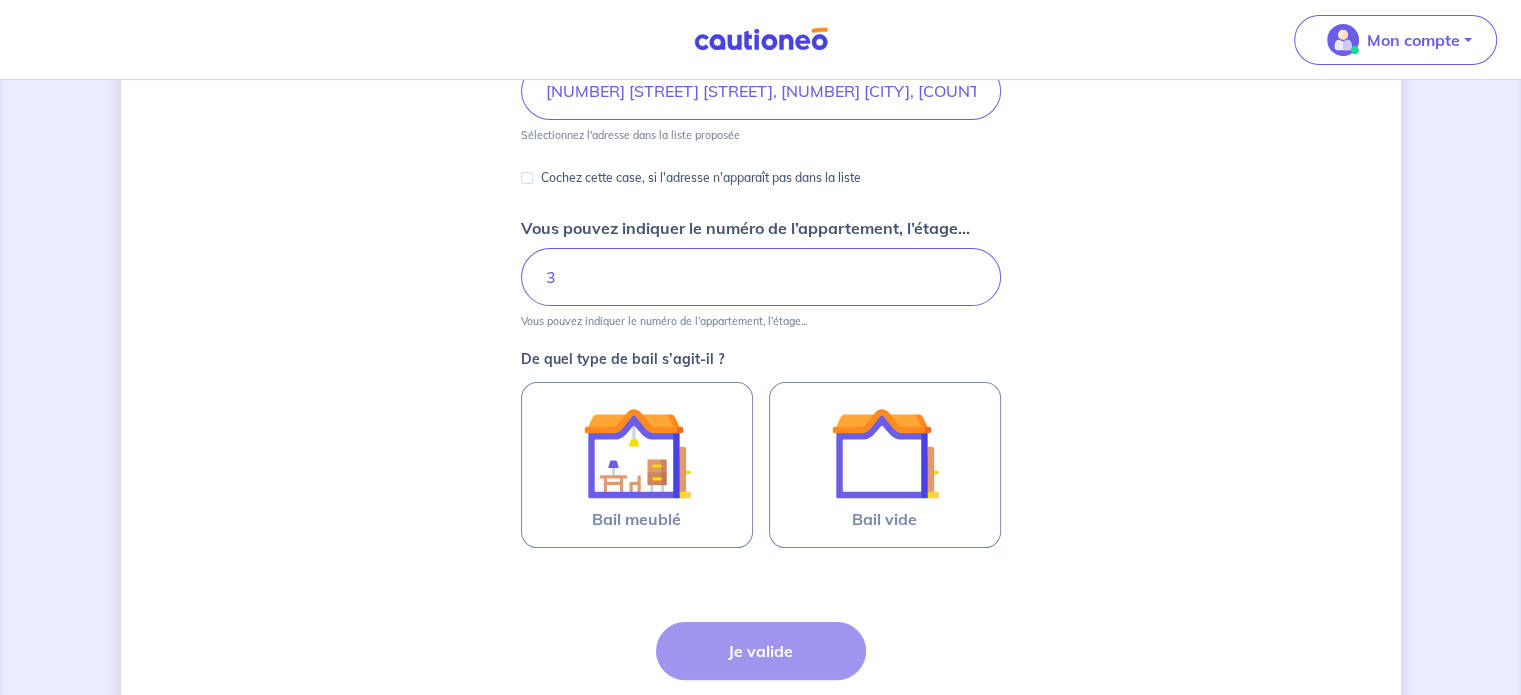 click on "Où se situe votre bien en location ? [NUMBER] [STREET], [POSTAL_CODE] [CITY], [COUNTRY] Sélectionnez l'adresse dans la liste proposée Cochez cette case, si l'adresse n'apparaît pas dans la liste Vous pouvez indiquer le numéro de l’appartement, l’étage... 3 Vous pouvez indiquer le numéro de l’appartement, l’étage... De quel type de bail s’agit-il ? Bail meublé Bail vide Étape Précédente Précédent Je valide Je valide" at bounding box center (761, 302) 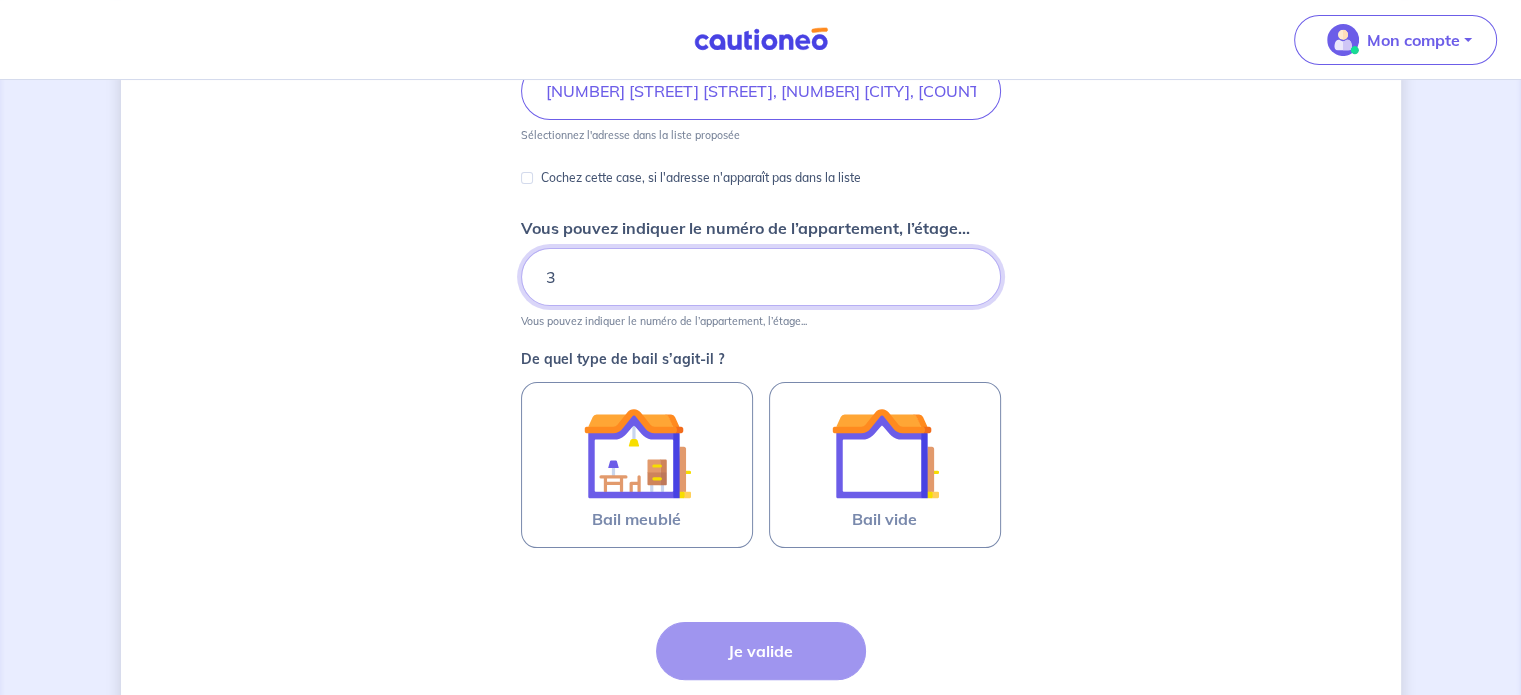 click on "3" at bounding box center (761, 277) 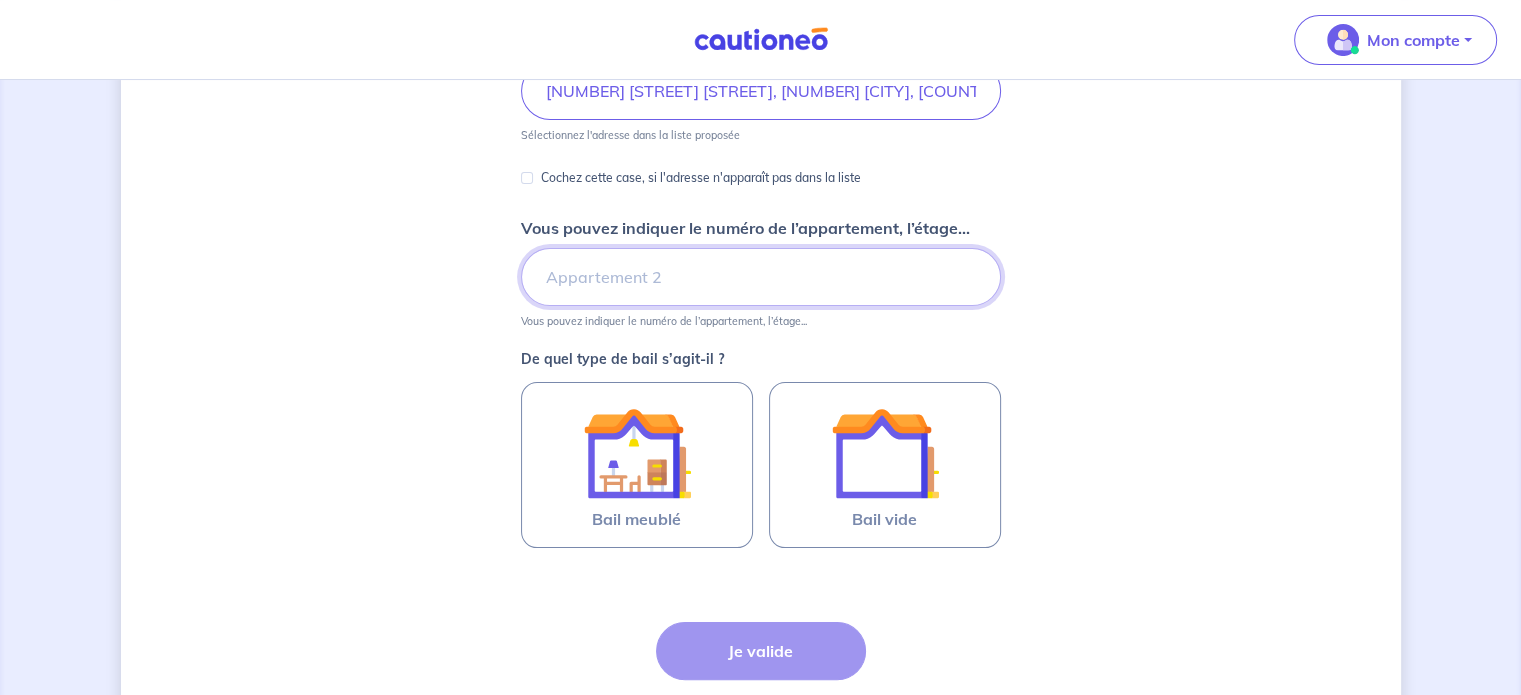 type on "3" 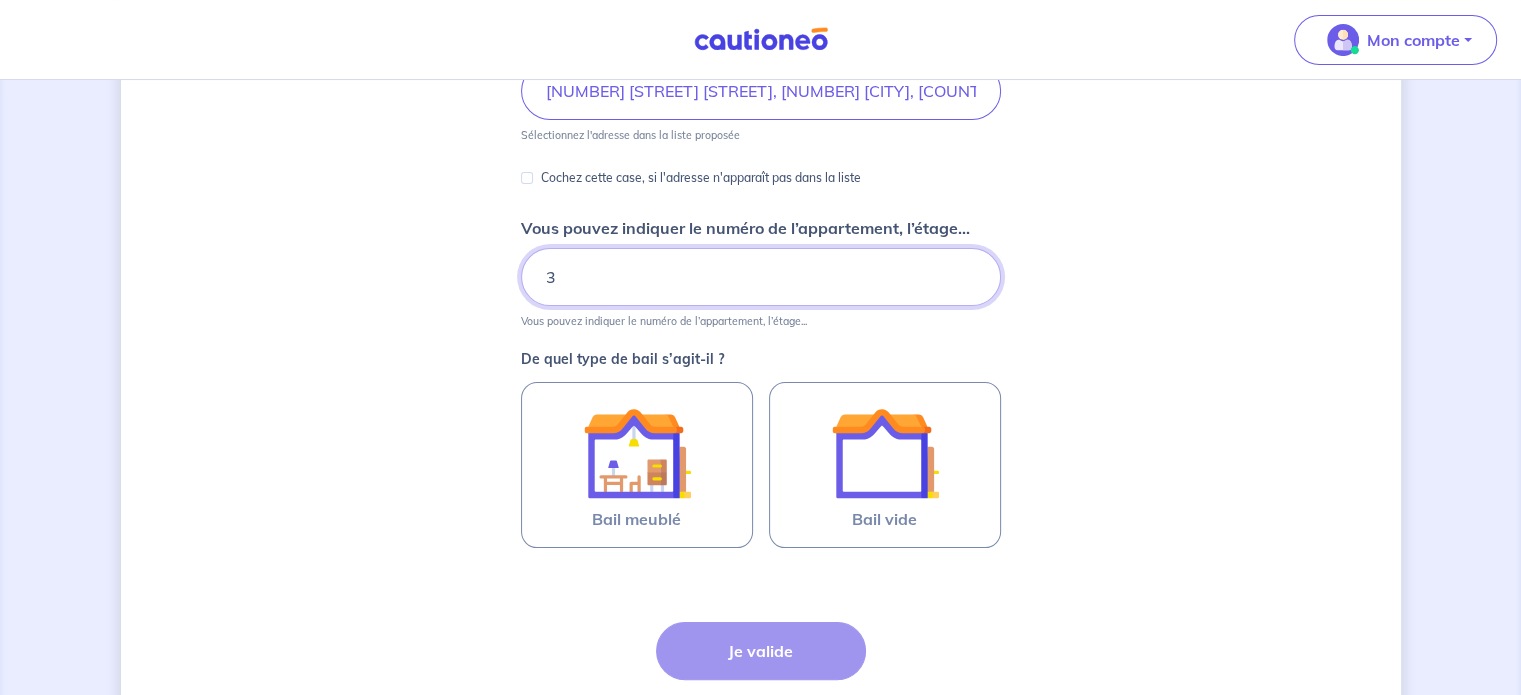 click on "3" at bounding box center [761, 277] 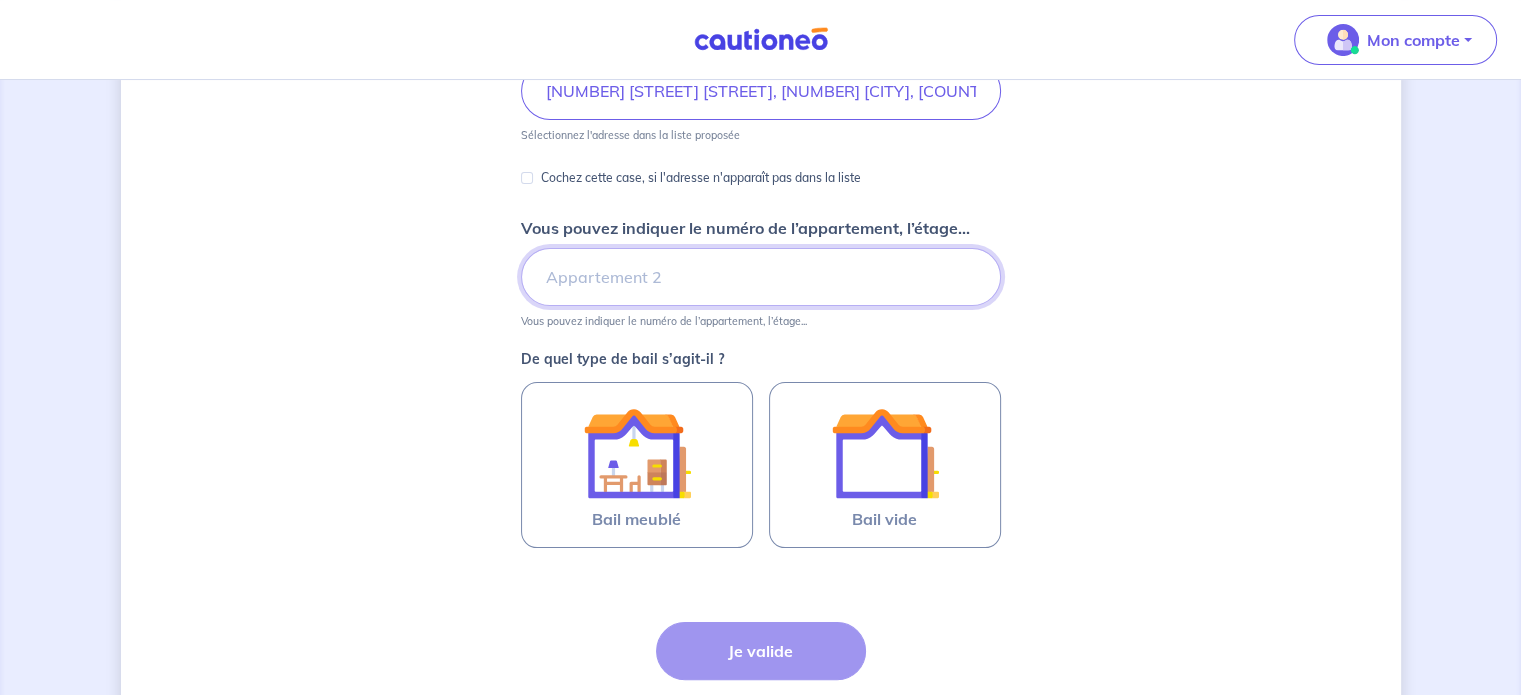 type on "A" 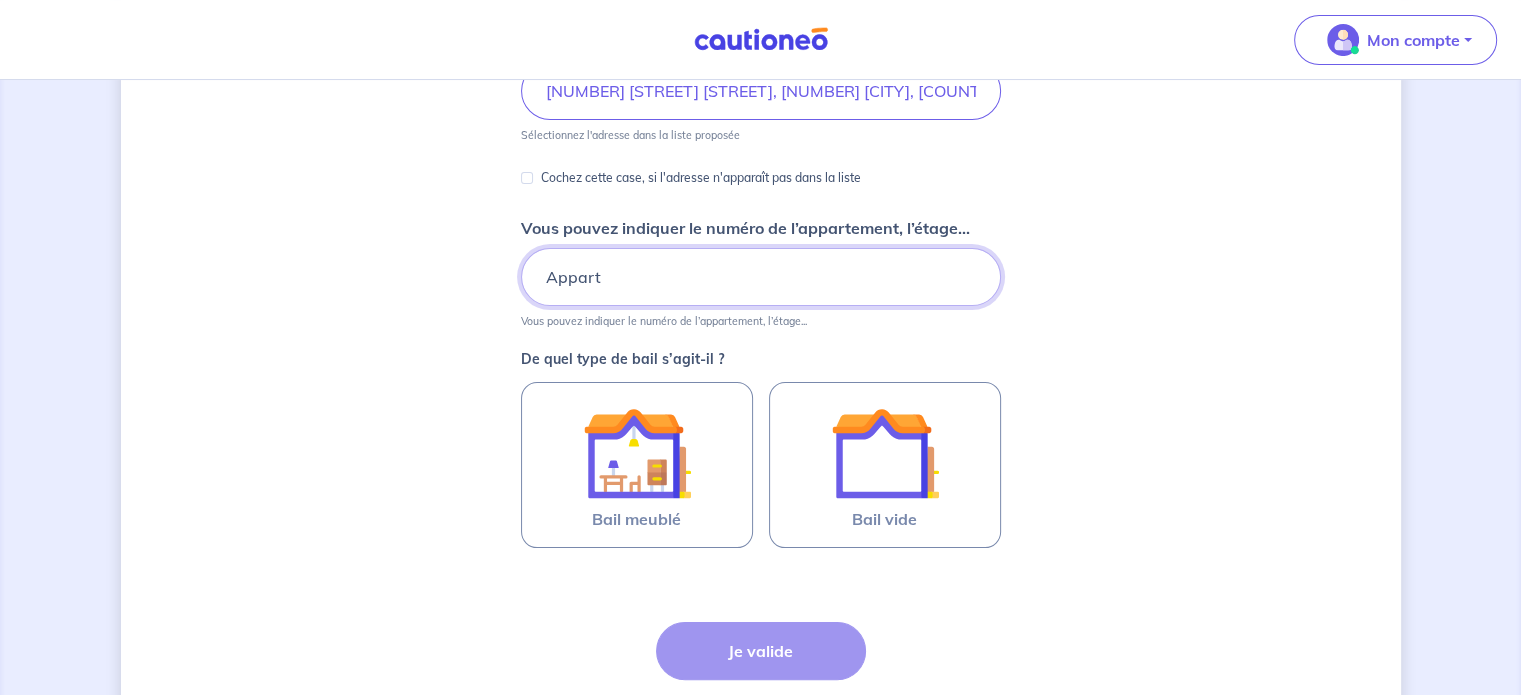 type on "Appart" 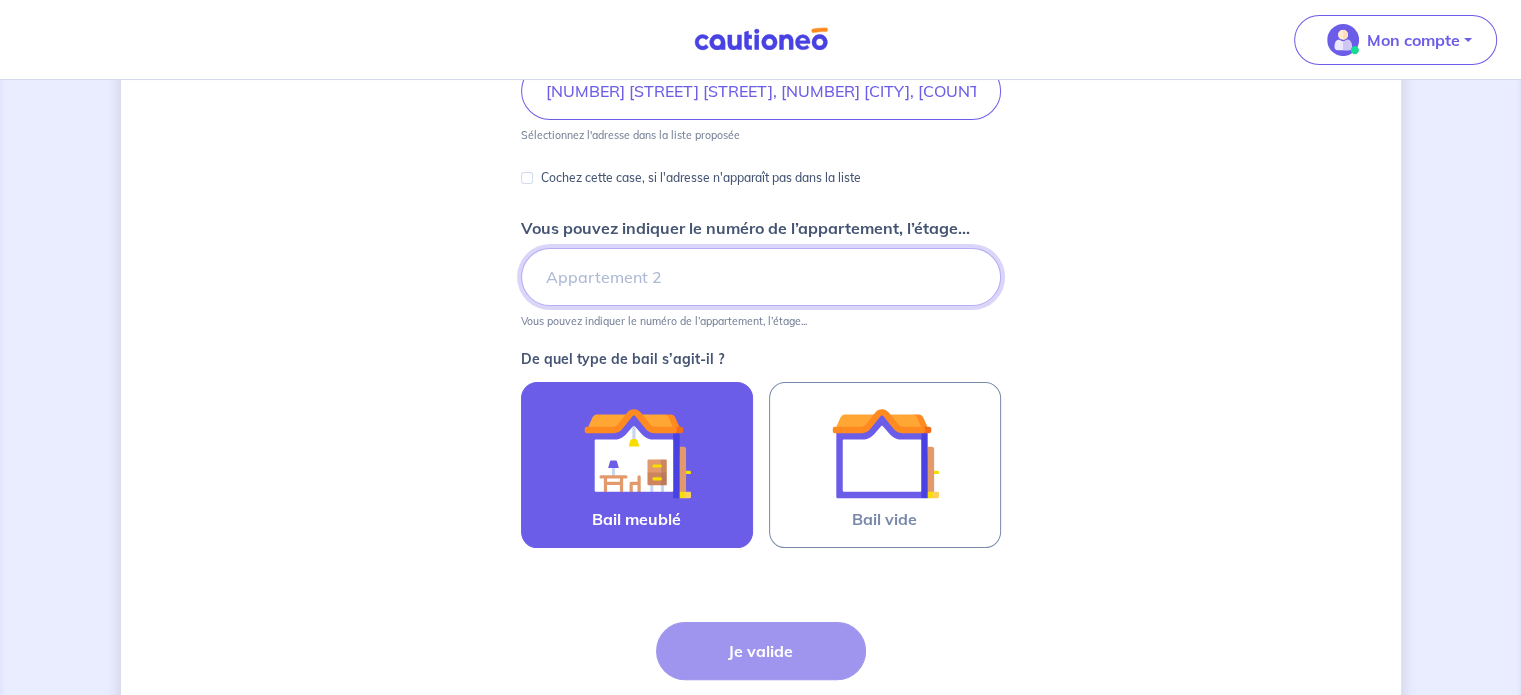 type 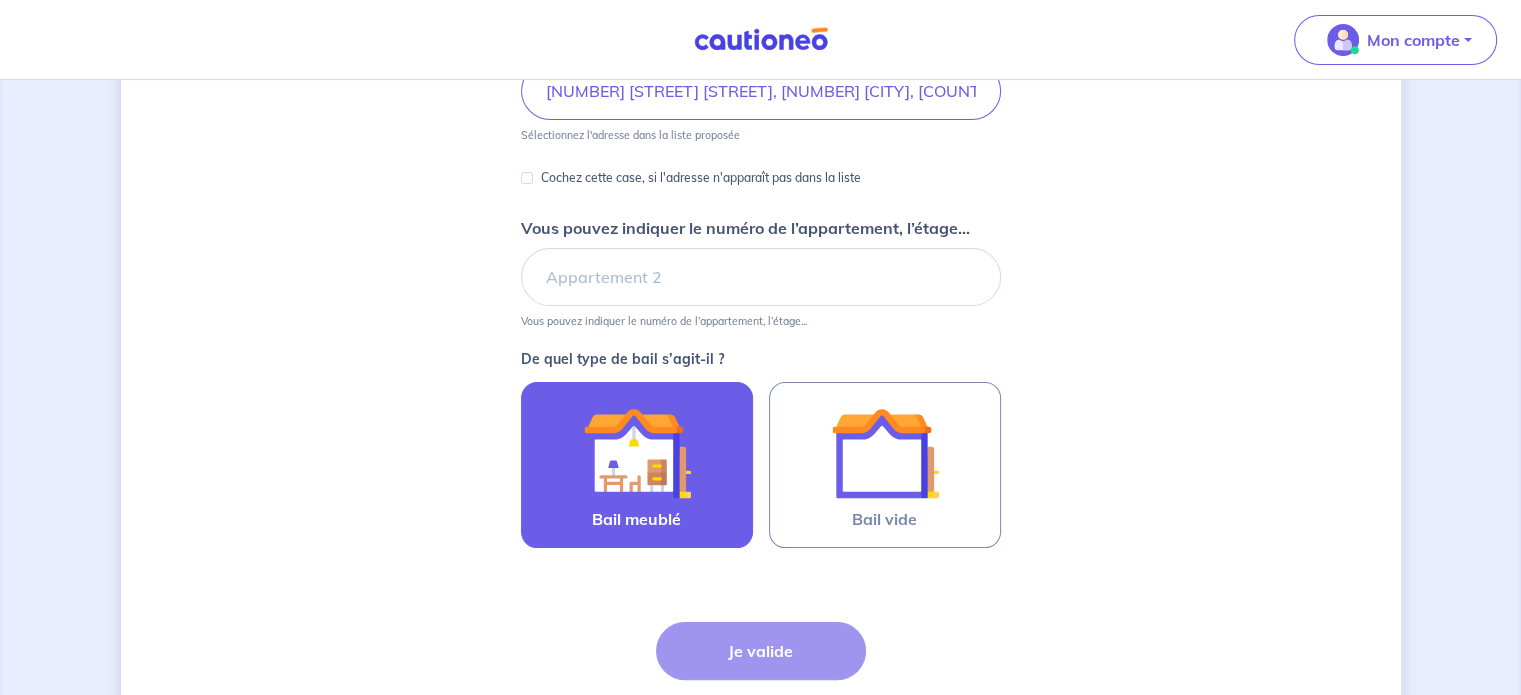 click at bounding box center (637, 453) 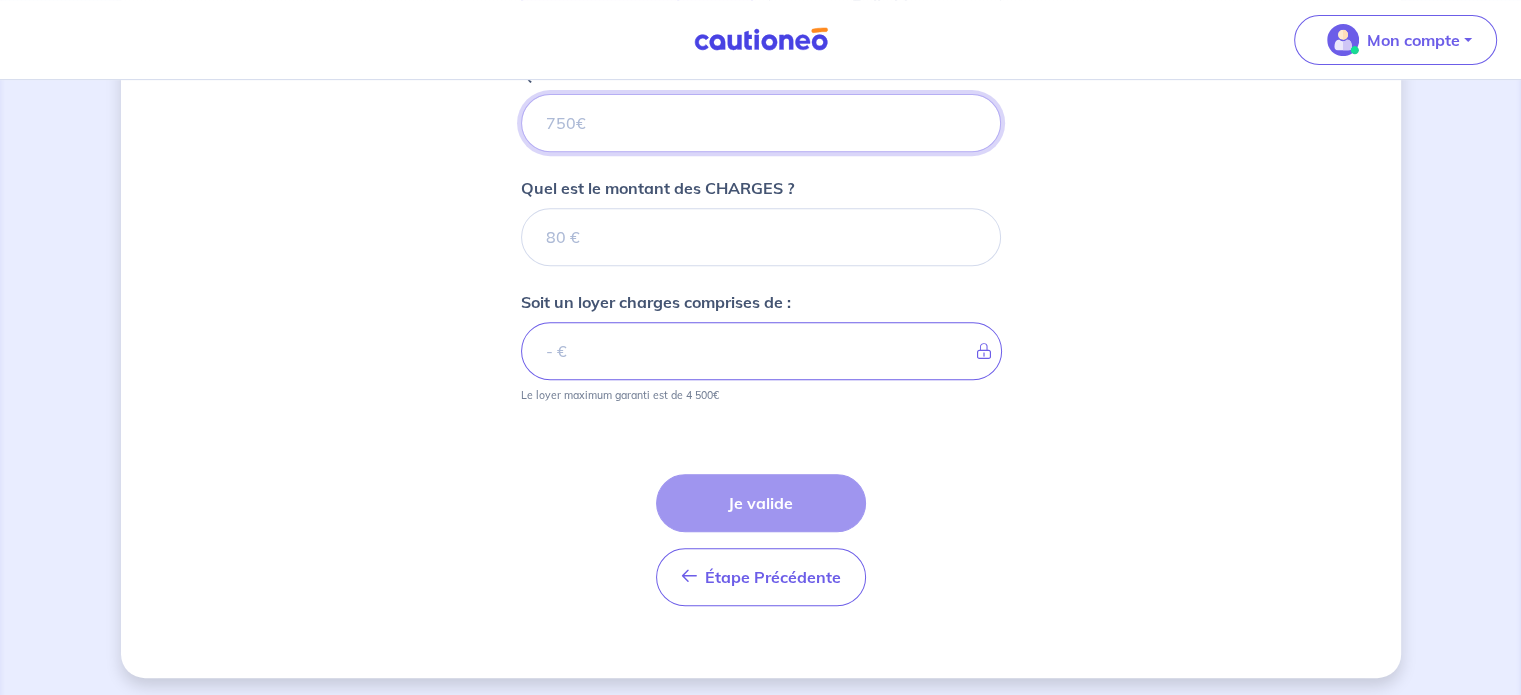 scroll, scrollTop: 843, scrollLeft: 0, axis: vertical 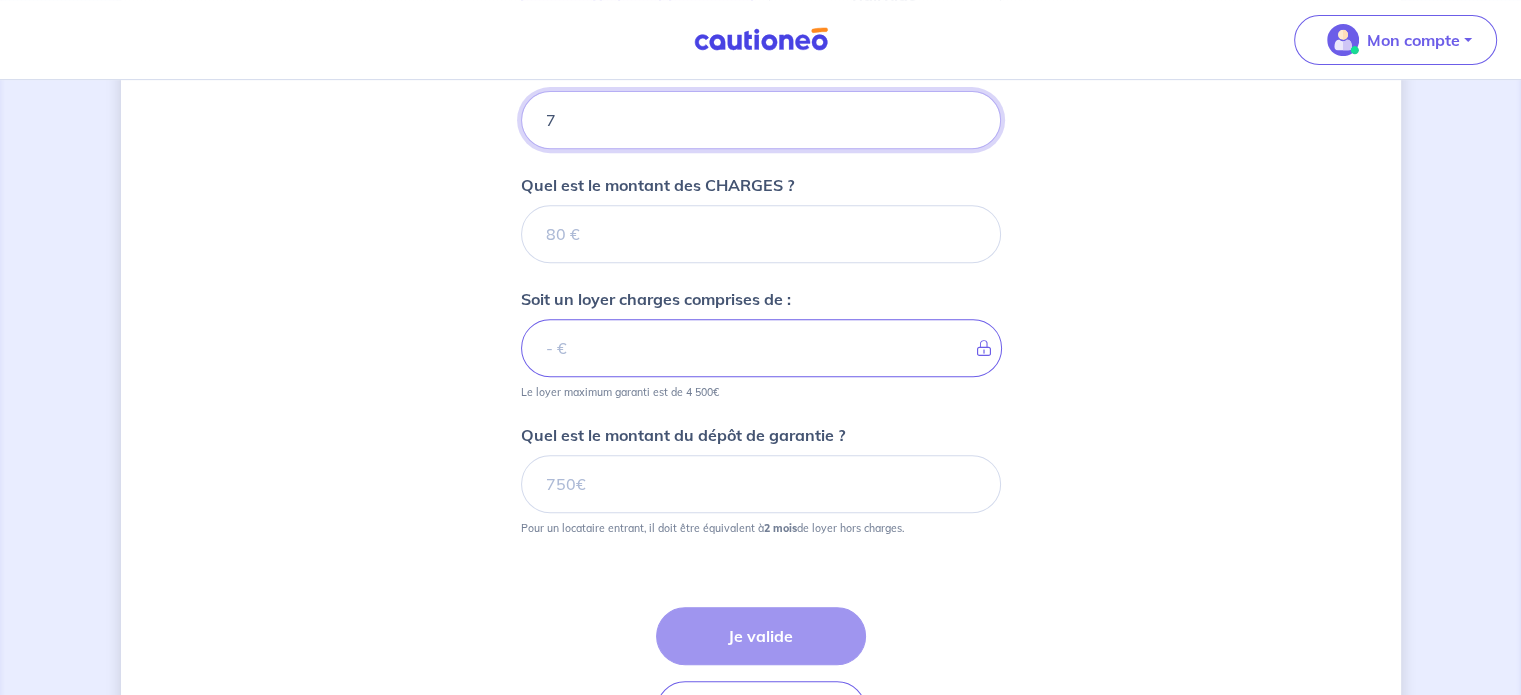 type on "75" 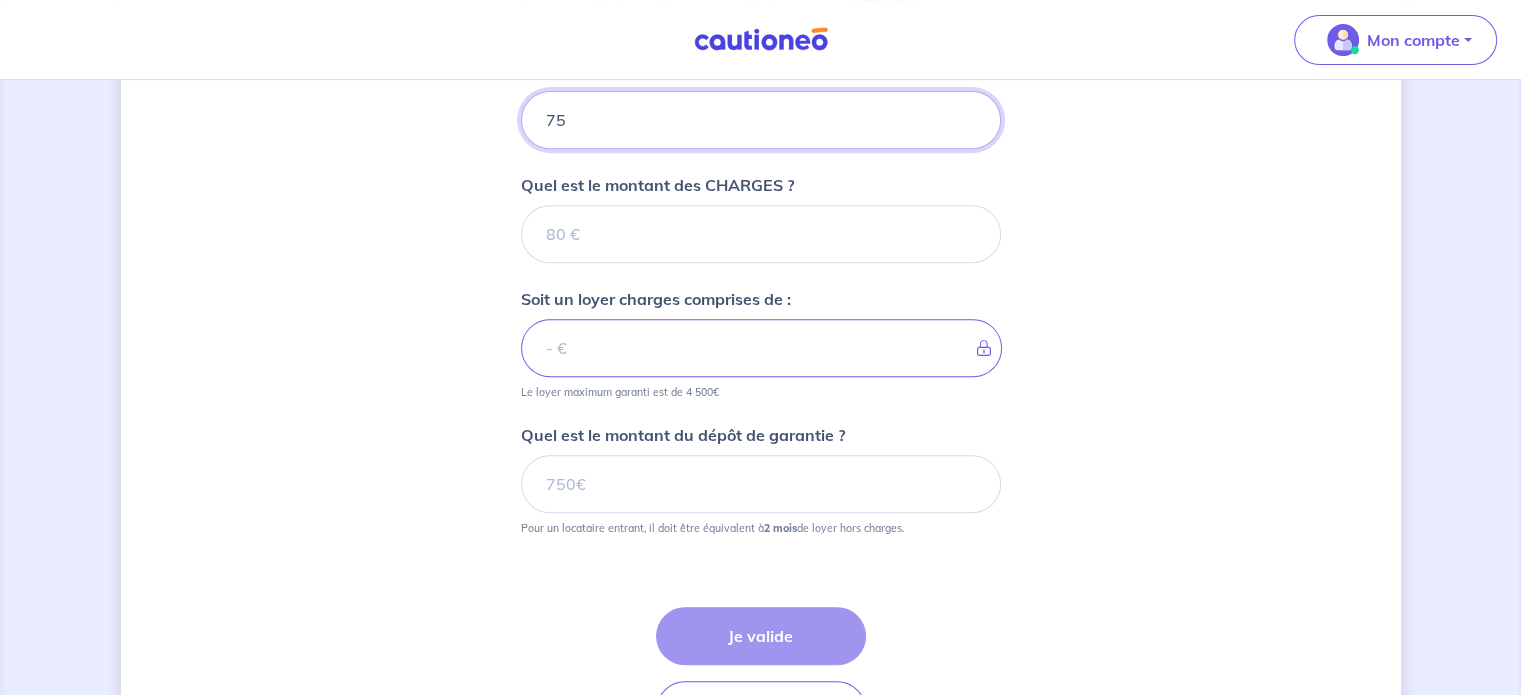 type 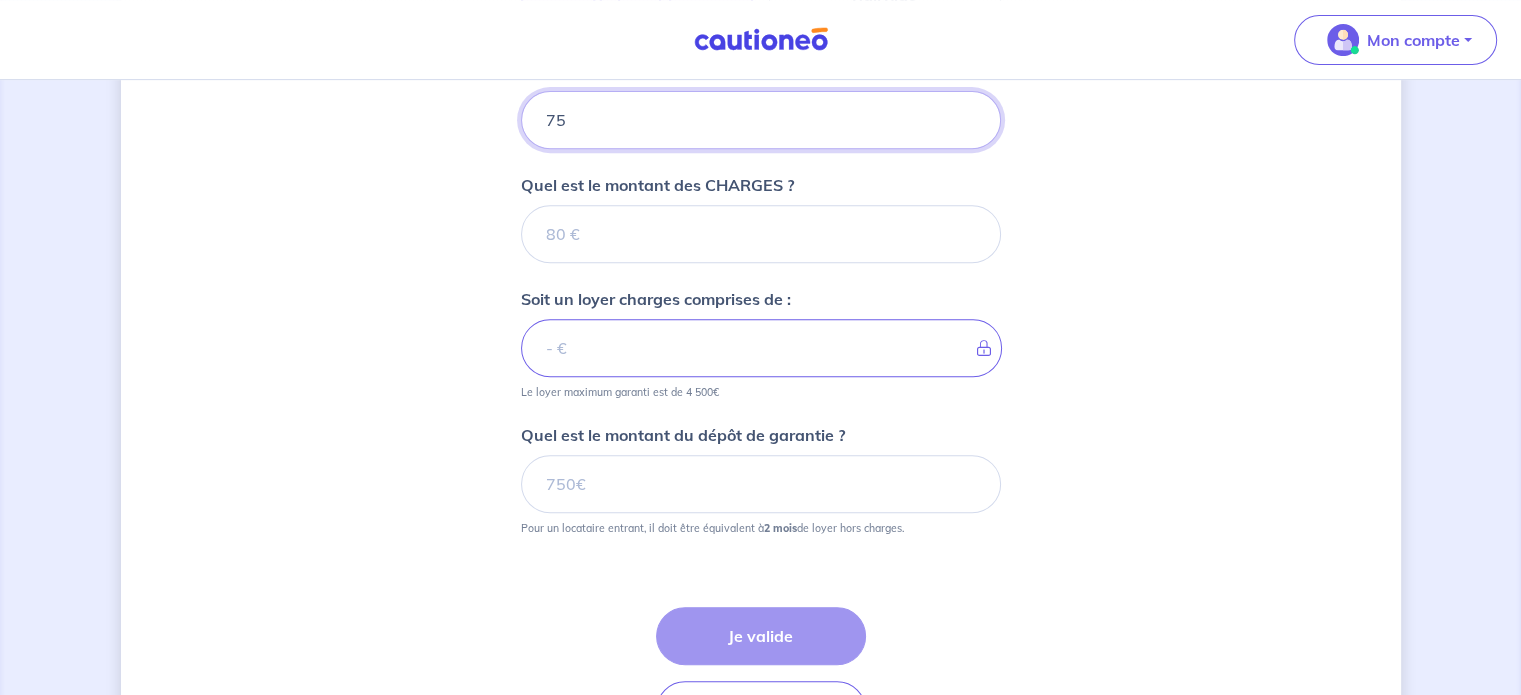 type on "750" 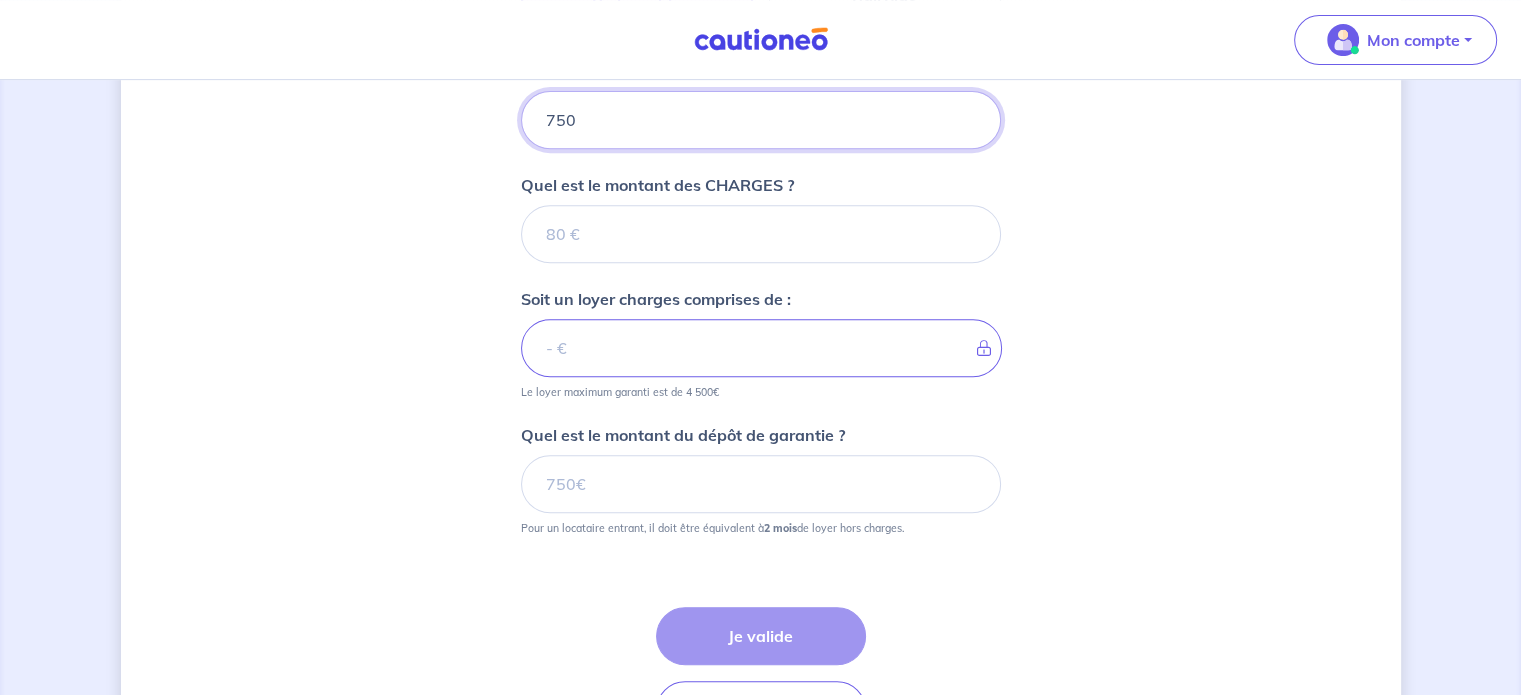 type 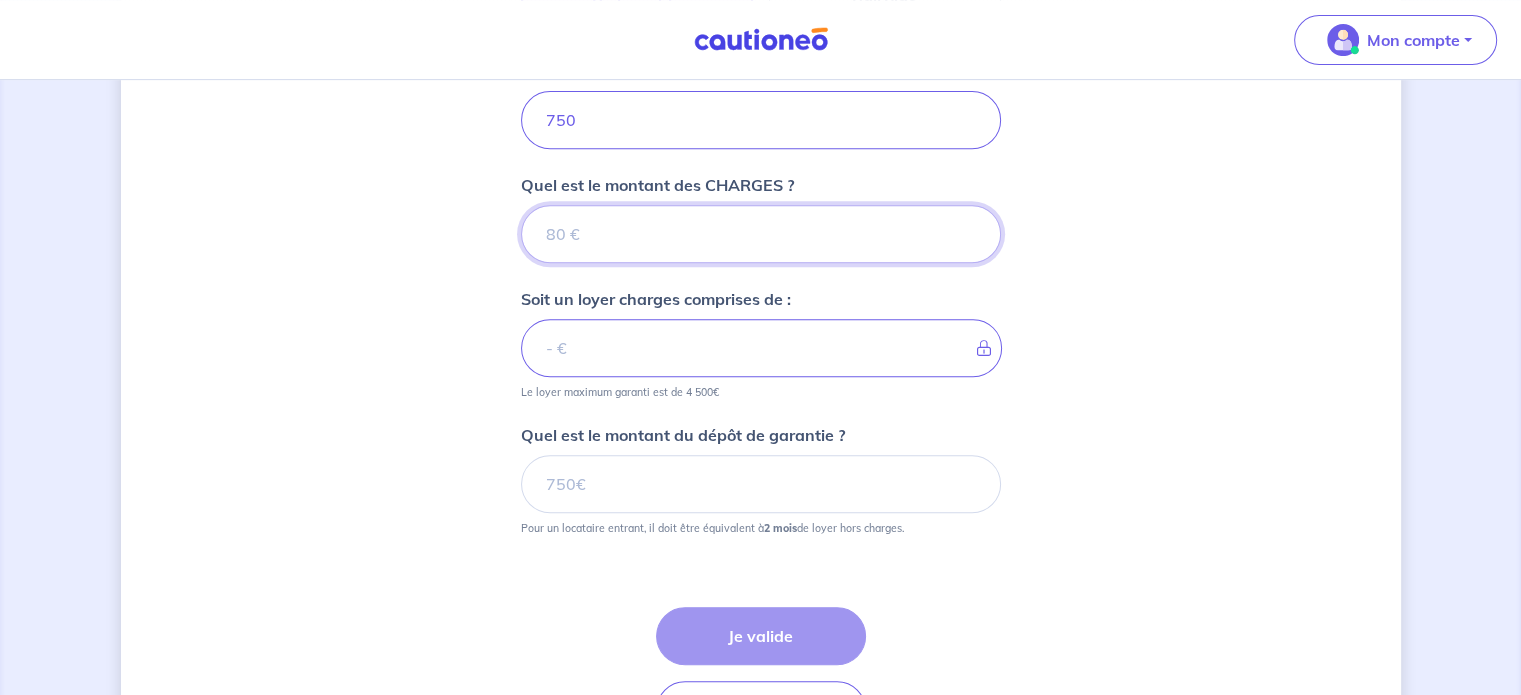type on "0" 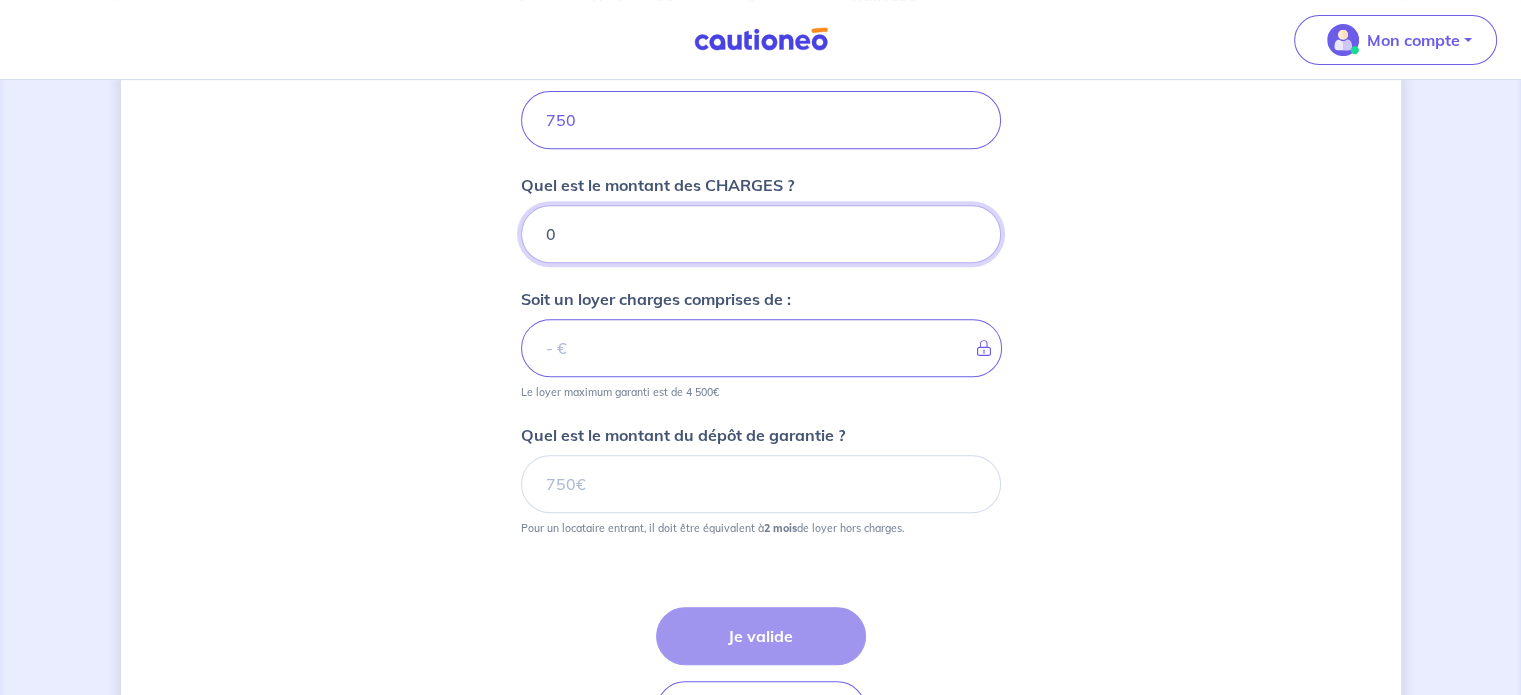 type 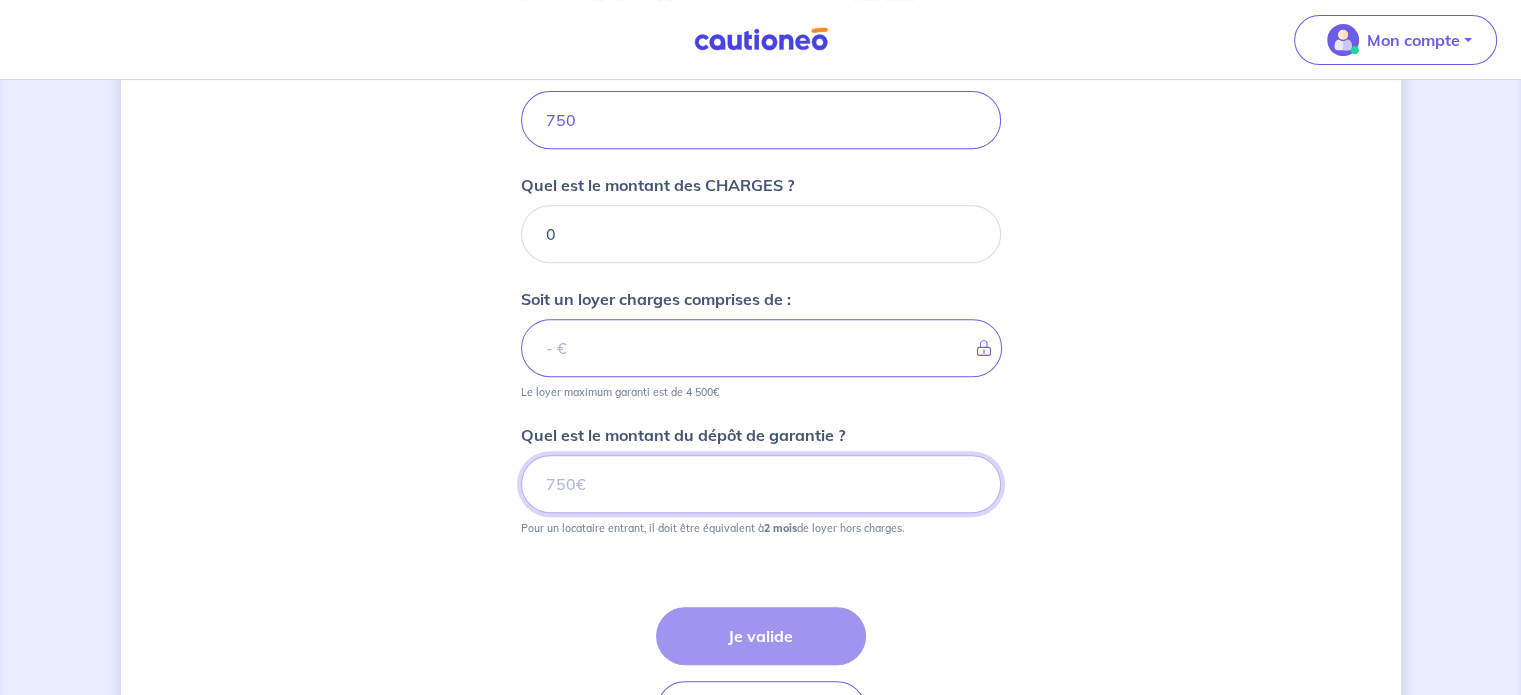 type on "750" 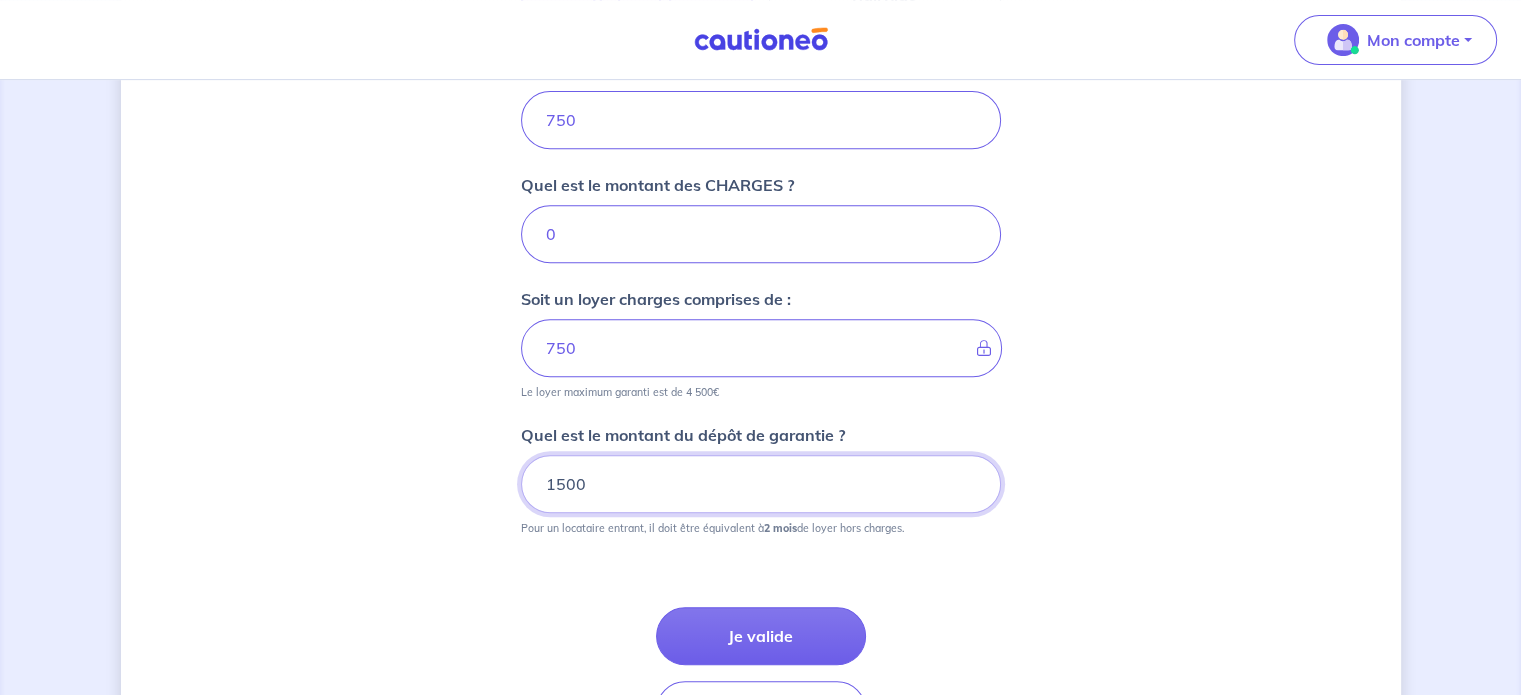 type on "1500" 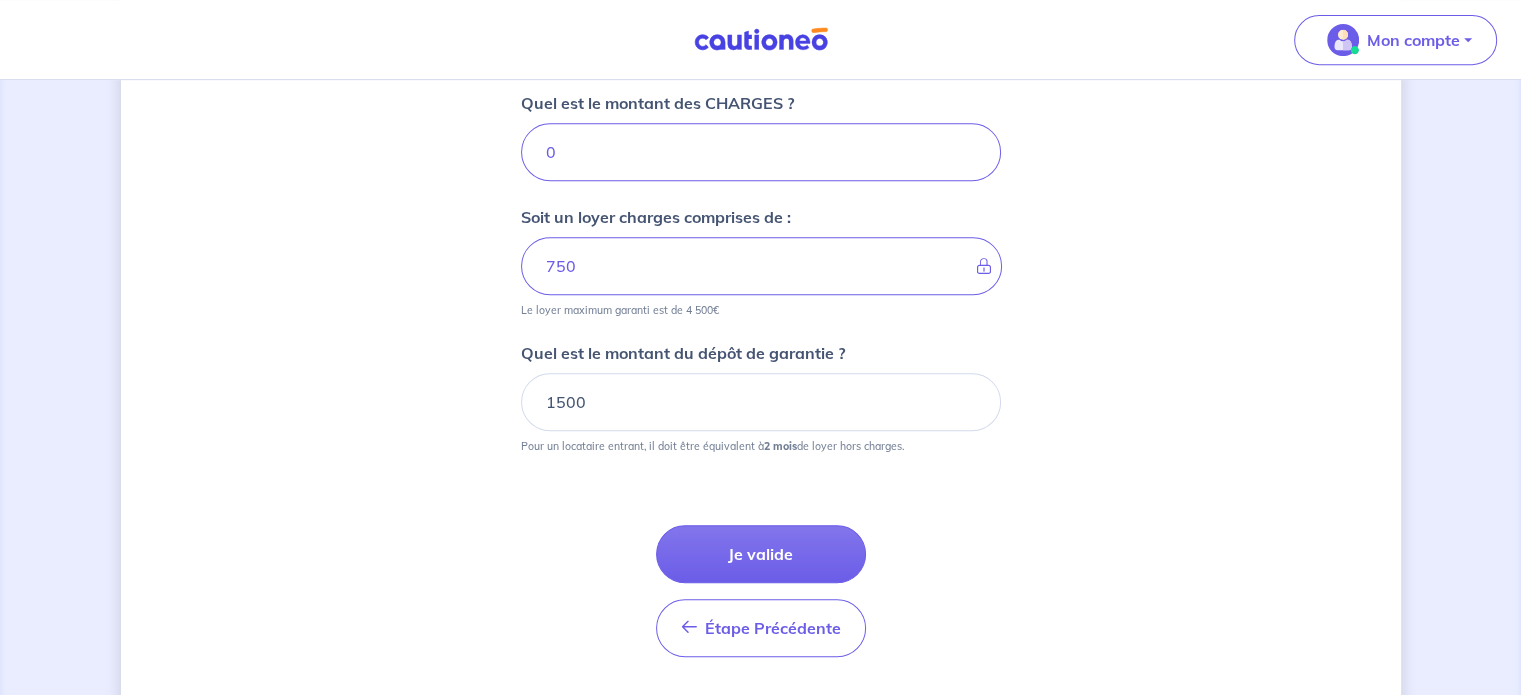 scroll, scrollTop: 933, scrollLeft: 0, axis: vertical 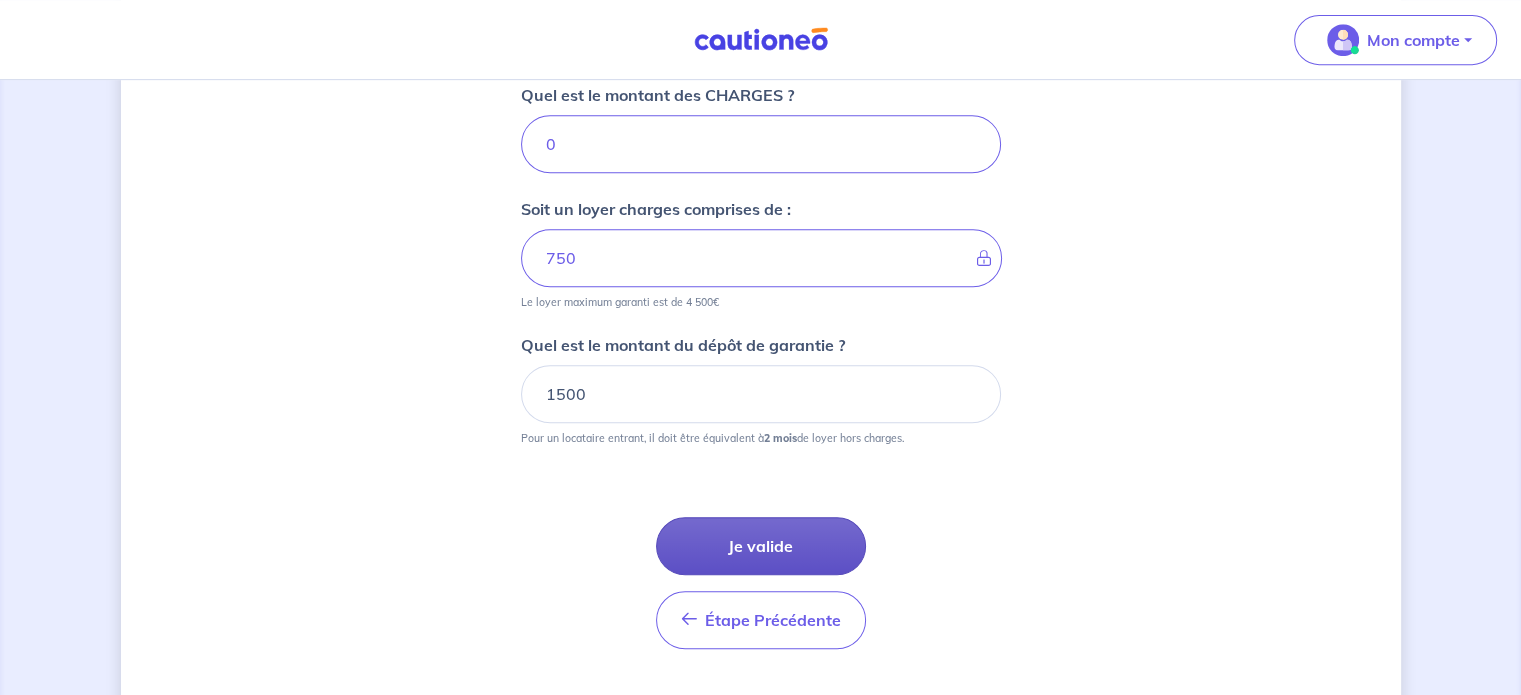 click on "Je valide" at bounding box center (761, 546) 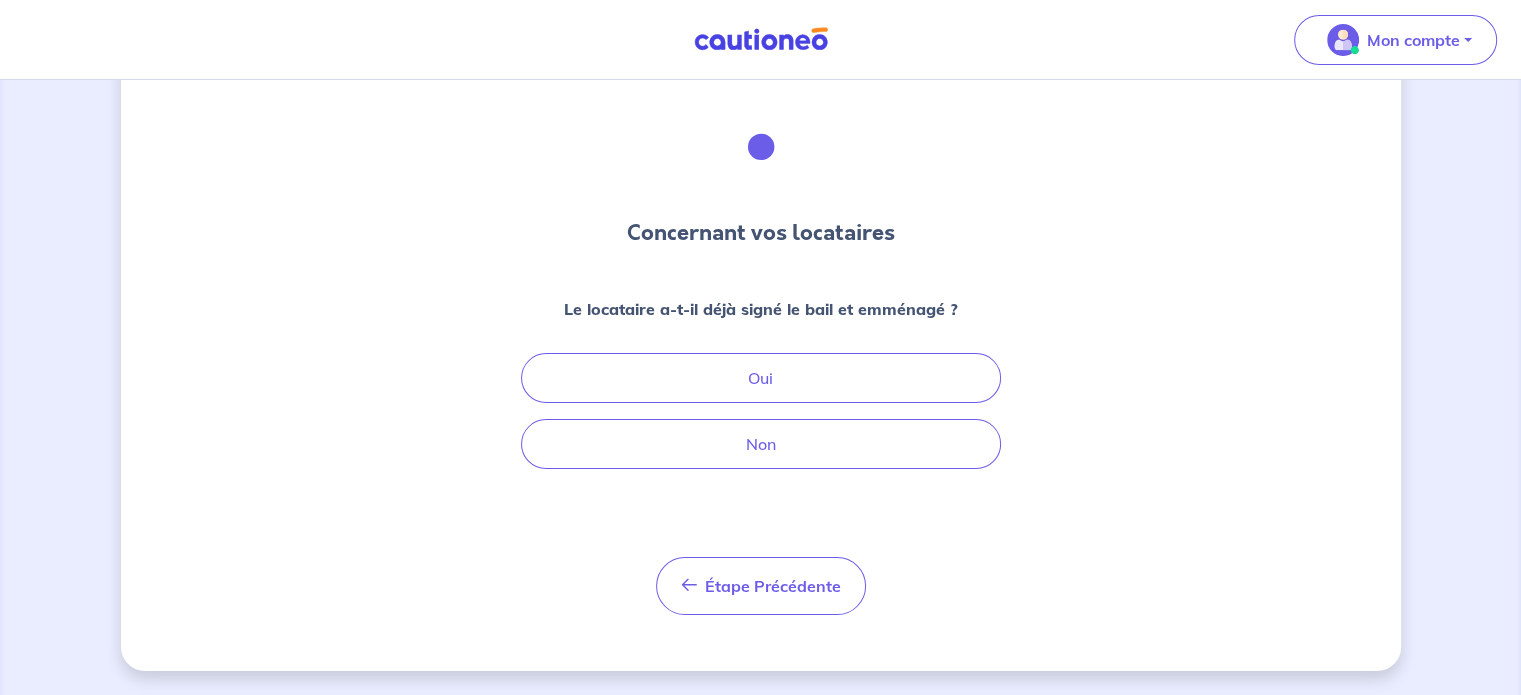 scroll, scrollTop: 0, scrollLeft: 0, axis: both 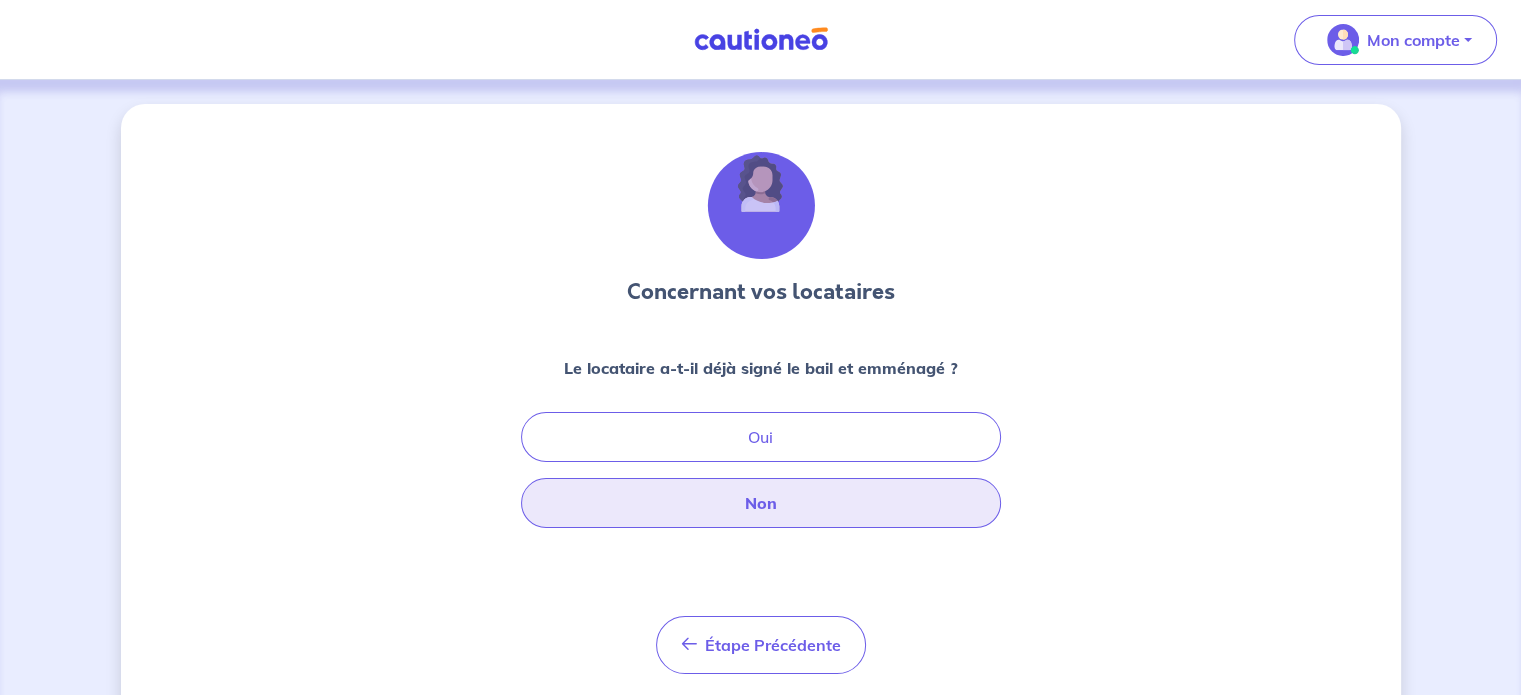 click on "Non" at bounding box center [761, 503] 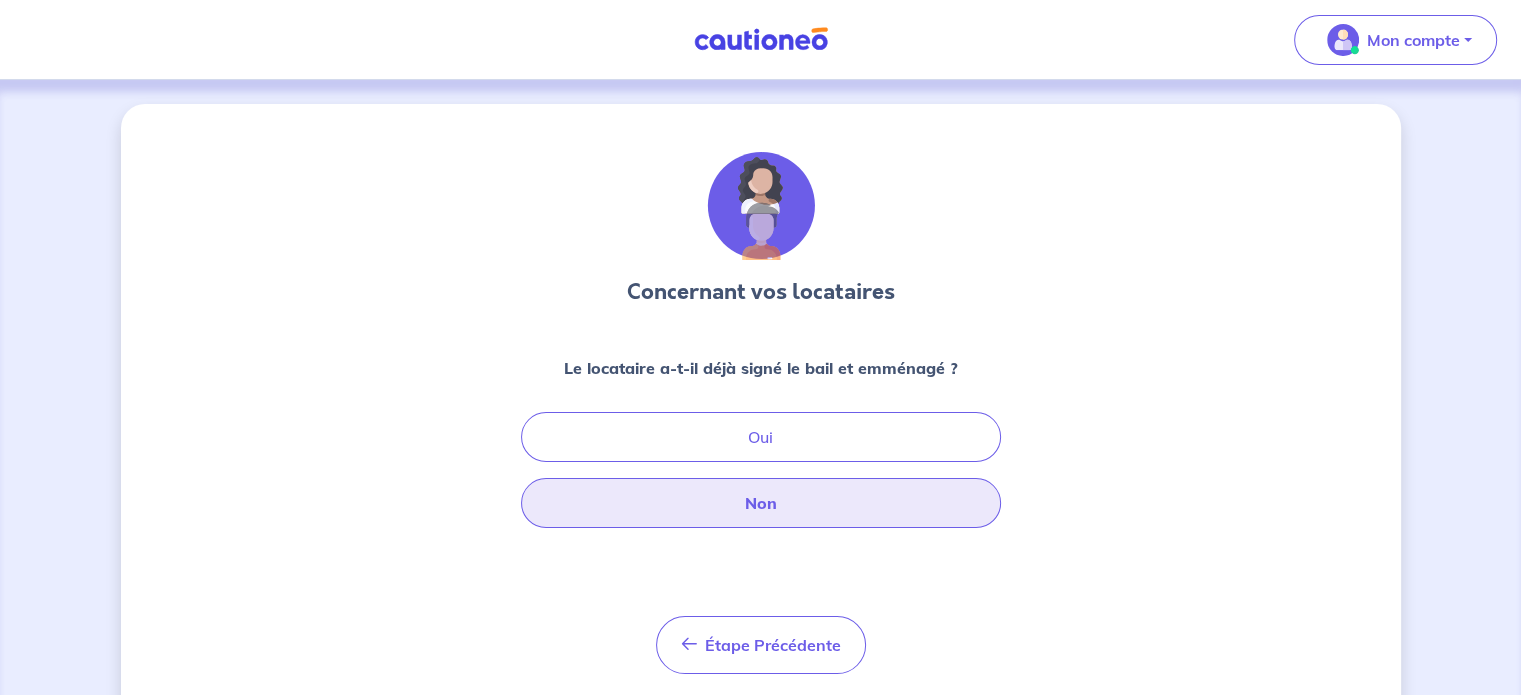 scroll, scrollTop: 57, scrollLeft: 0, axis: vertical 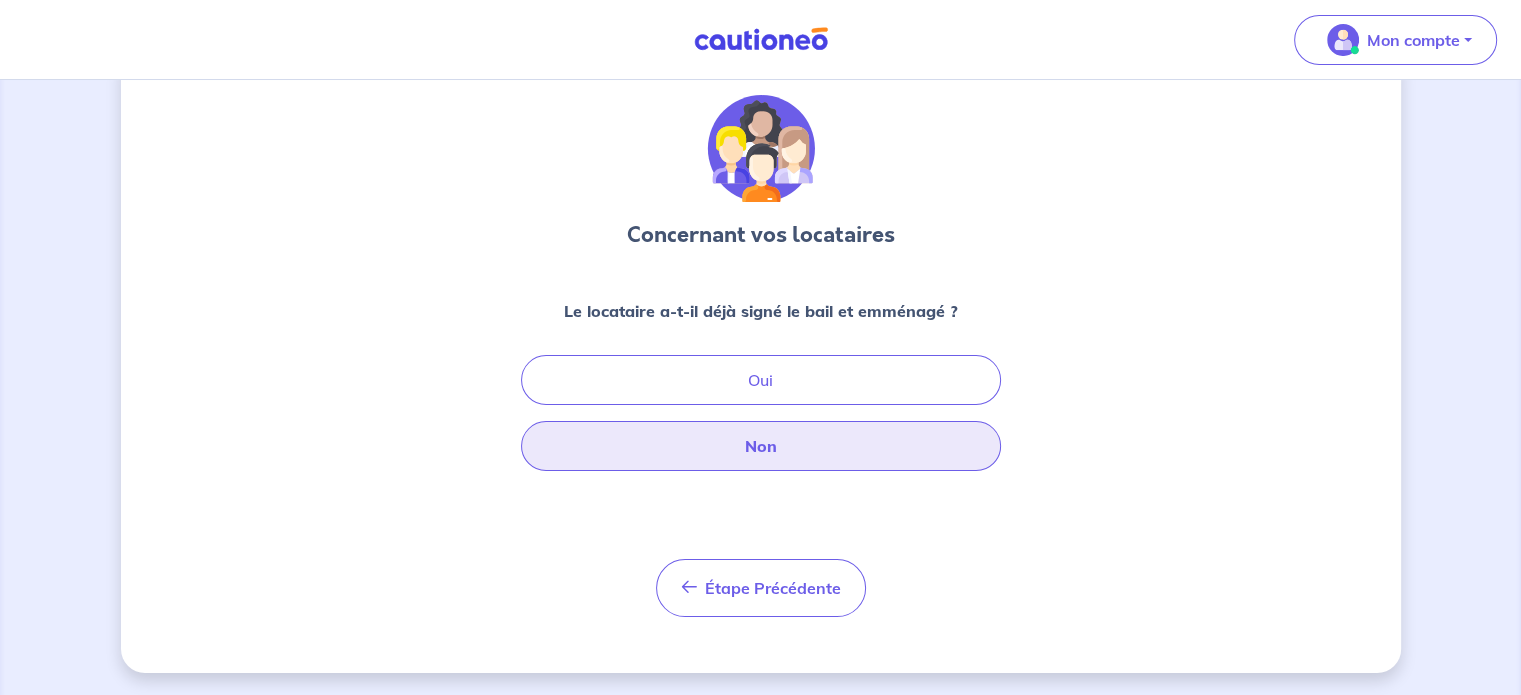 click on "Non" at bounding box center (761, 446) 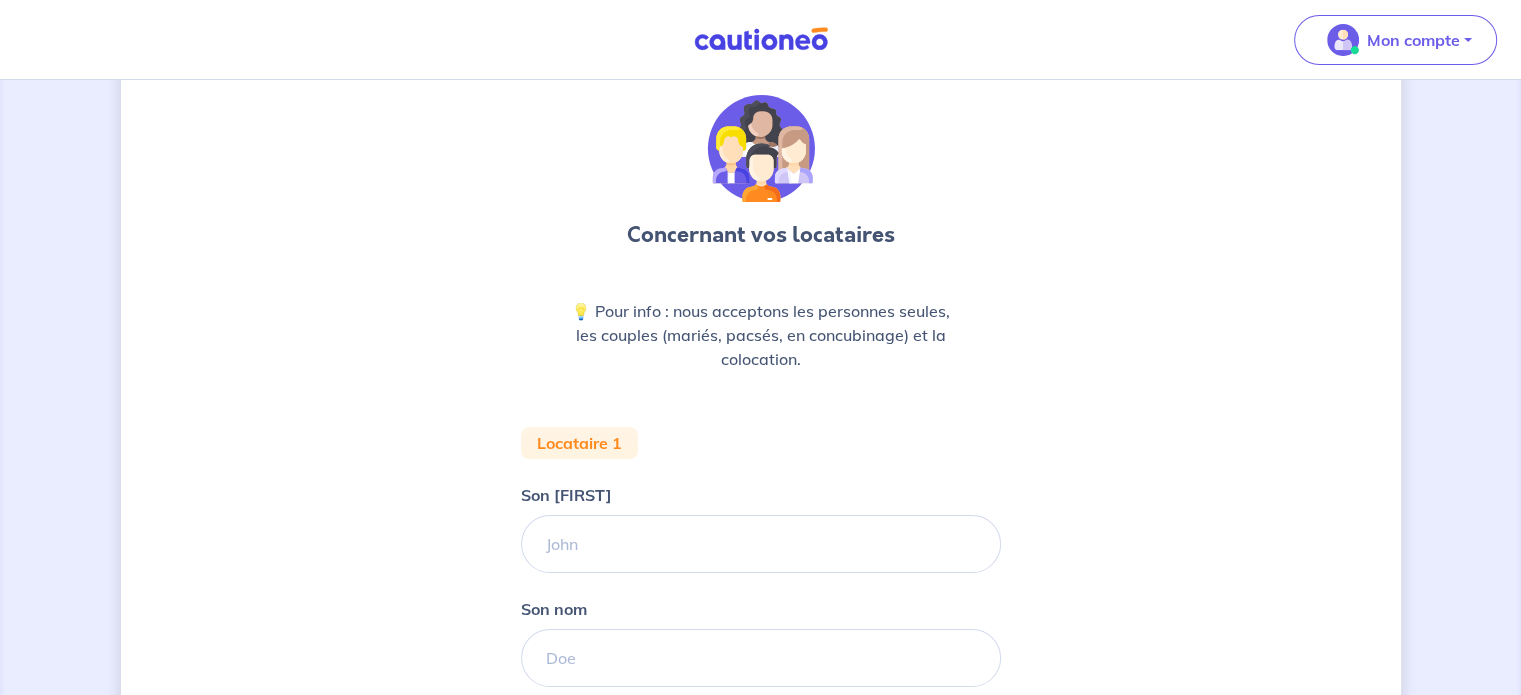 scroll, scrollTop: 0, scrollLeft: 0, axis: both 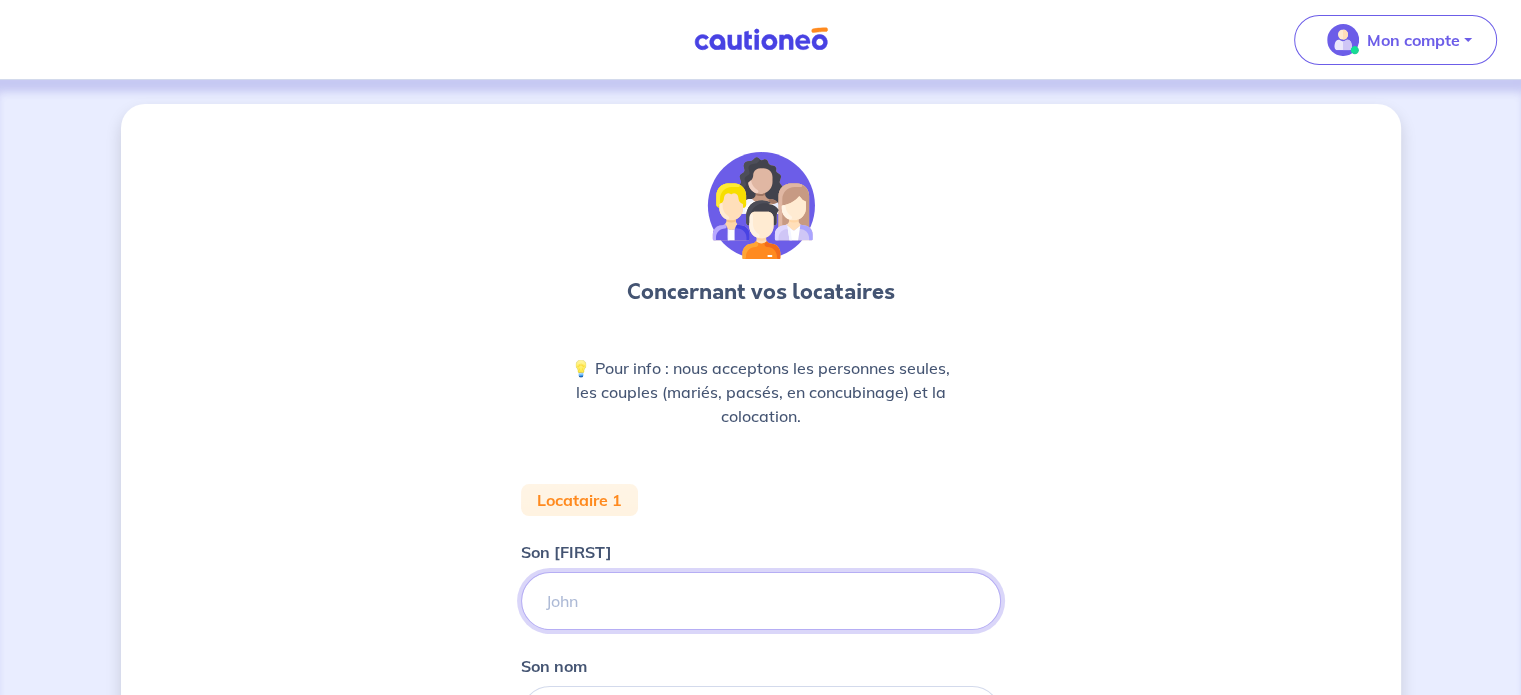 click on "Son [FIRST]" at bounding box center [761, 601] 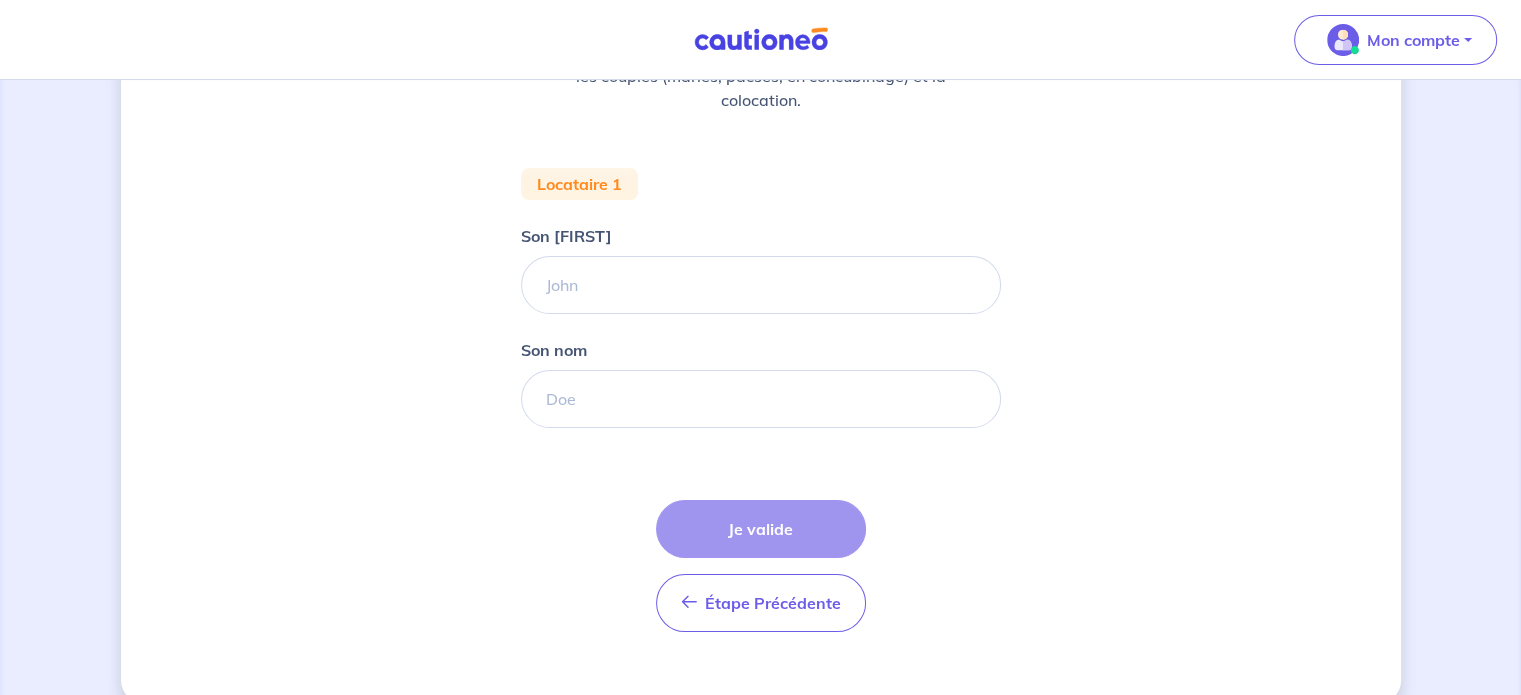 scroll, scrollTop: 327, scrollLeft: 0, axis: vertical 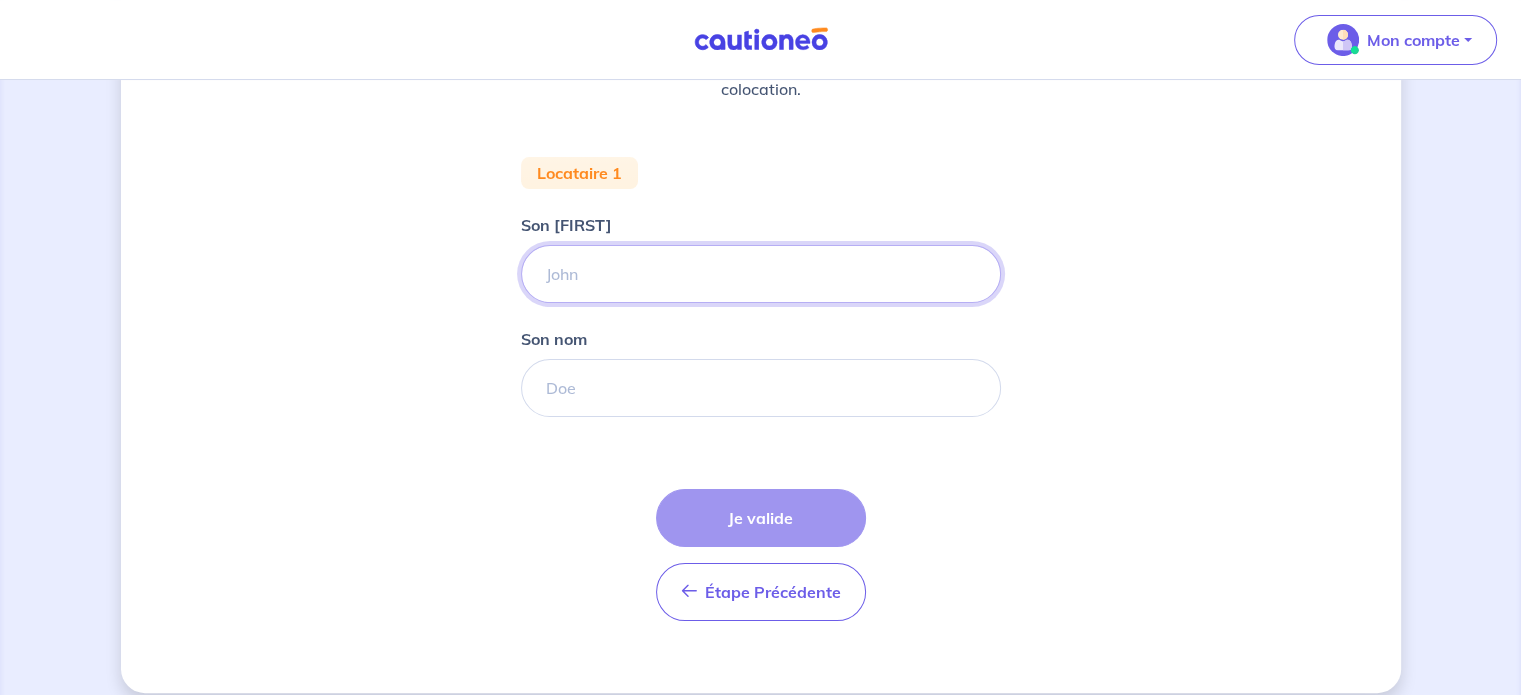 click on "Son [FIRST]" at bounding box center (761, 274) 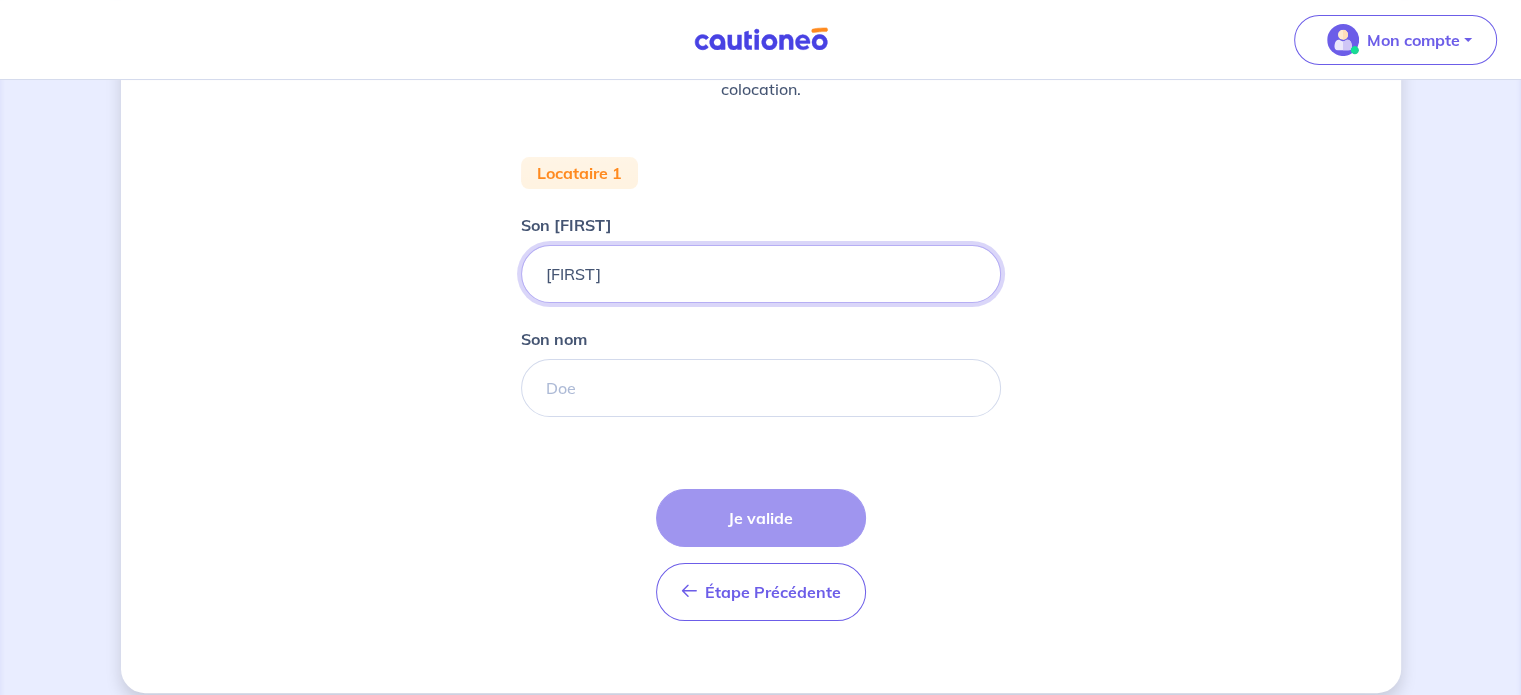 type on "[FIRST]" 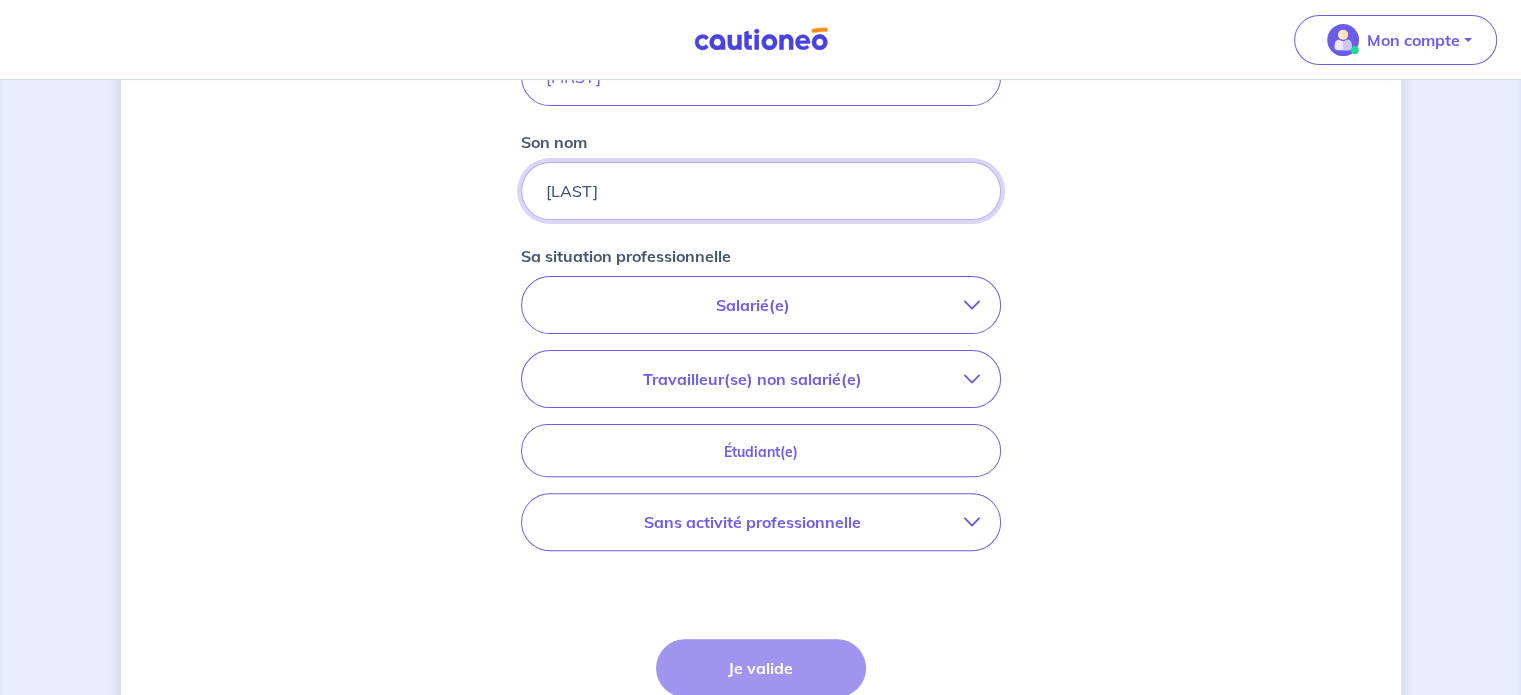 scroll, scrollTop: 528, scrollLeft: 0, axis: vertical 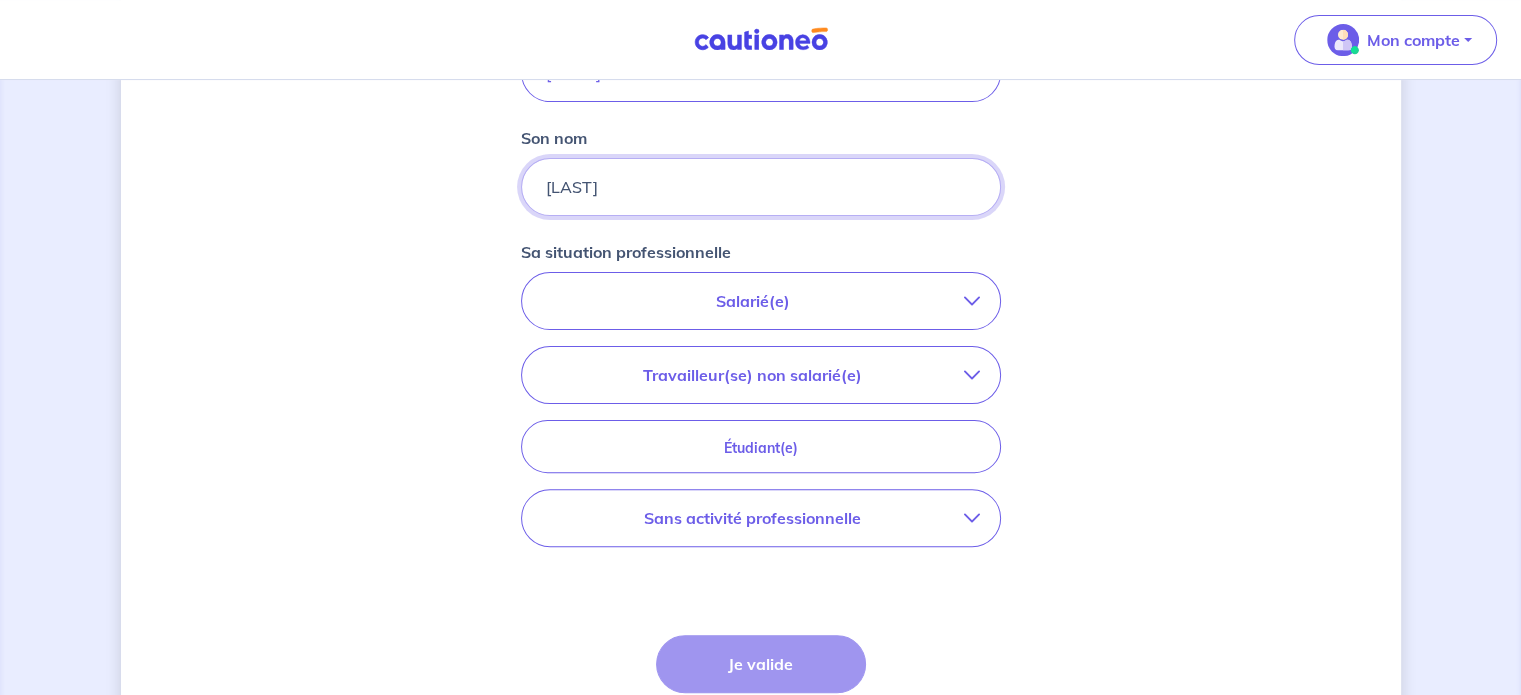 type on "[LAST]" 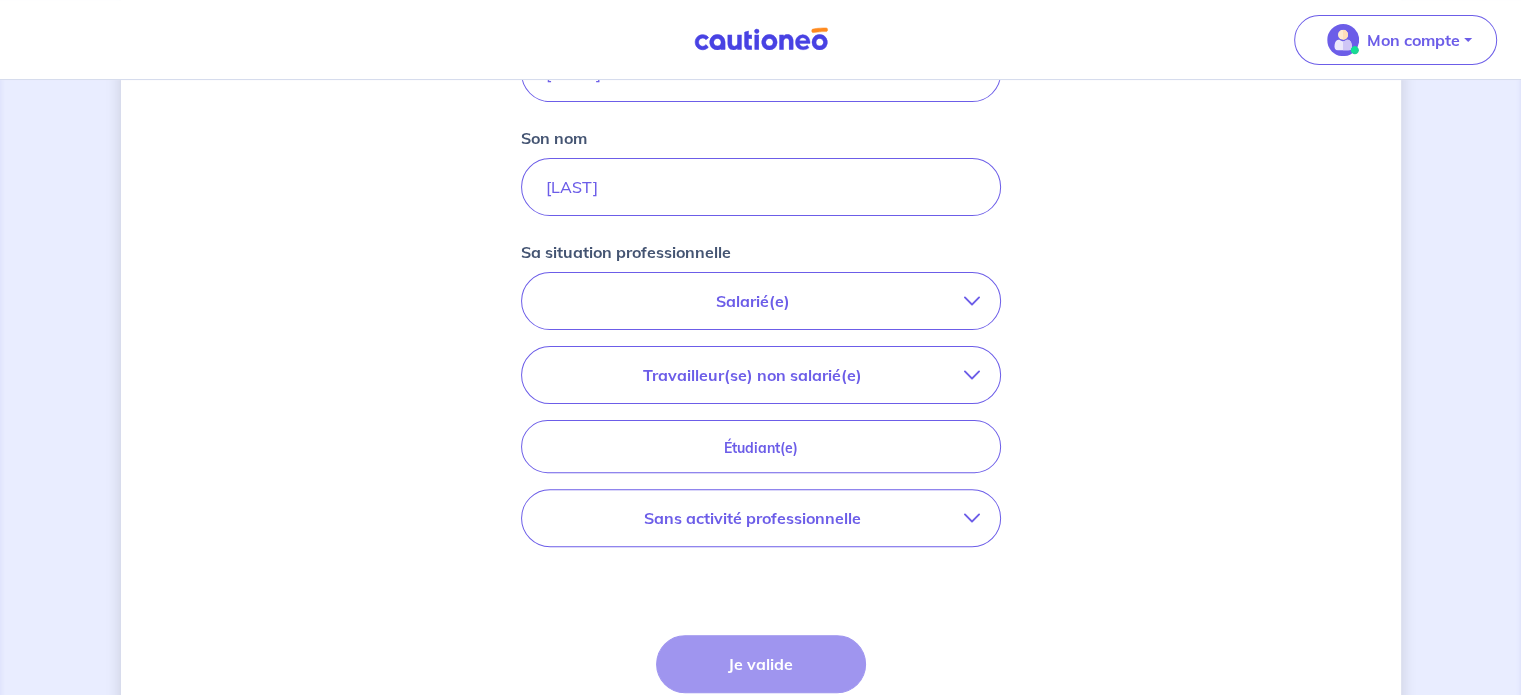 click on "Salarié(e)" at bounding box center [753, 301] 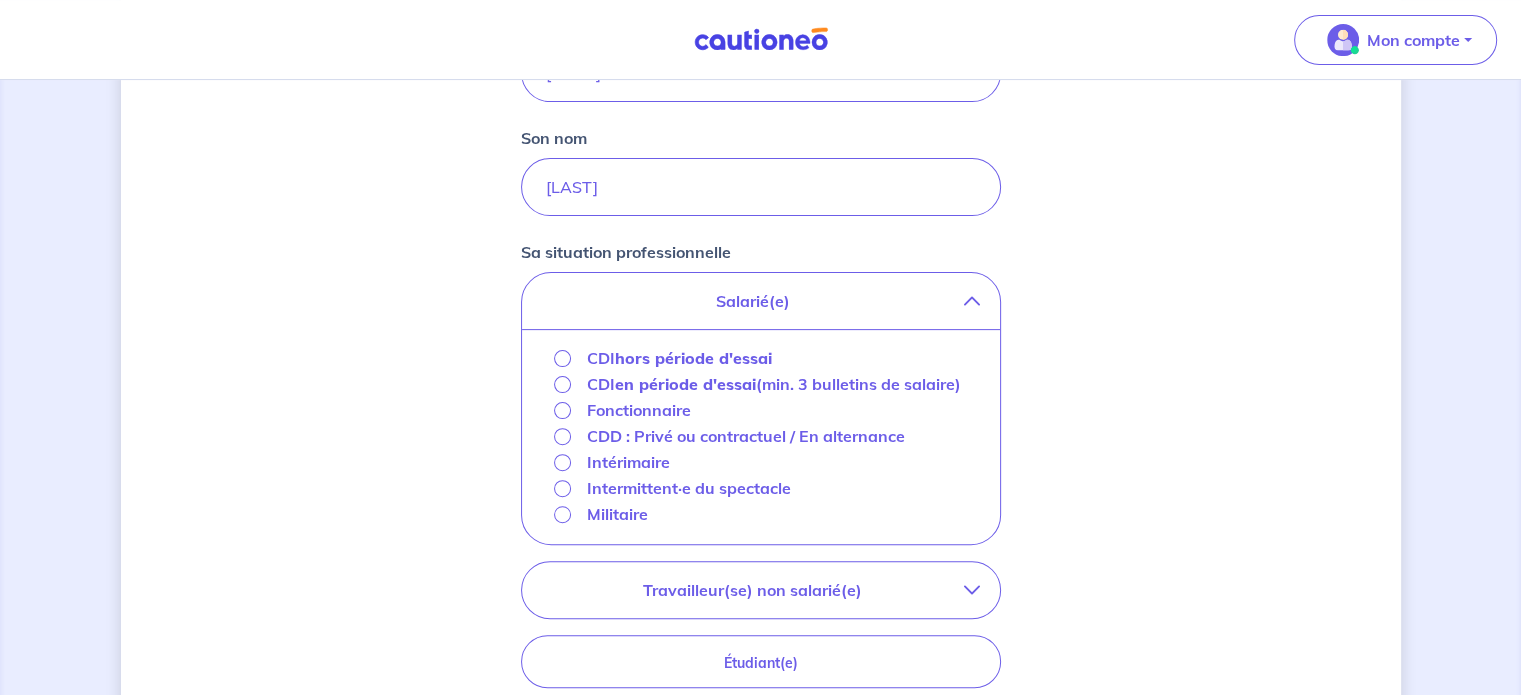 click on "hors période d'essai" at bounding box center (693, 358) 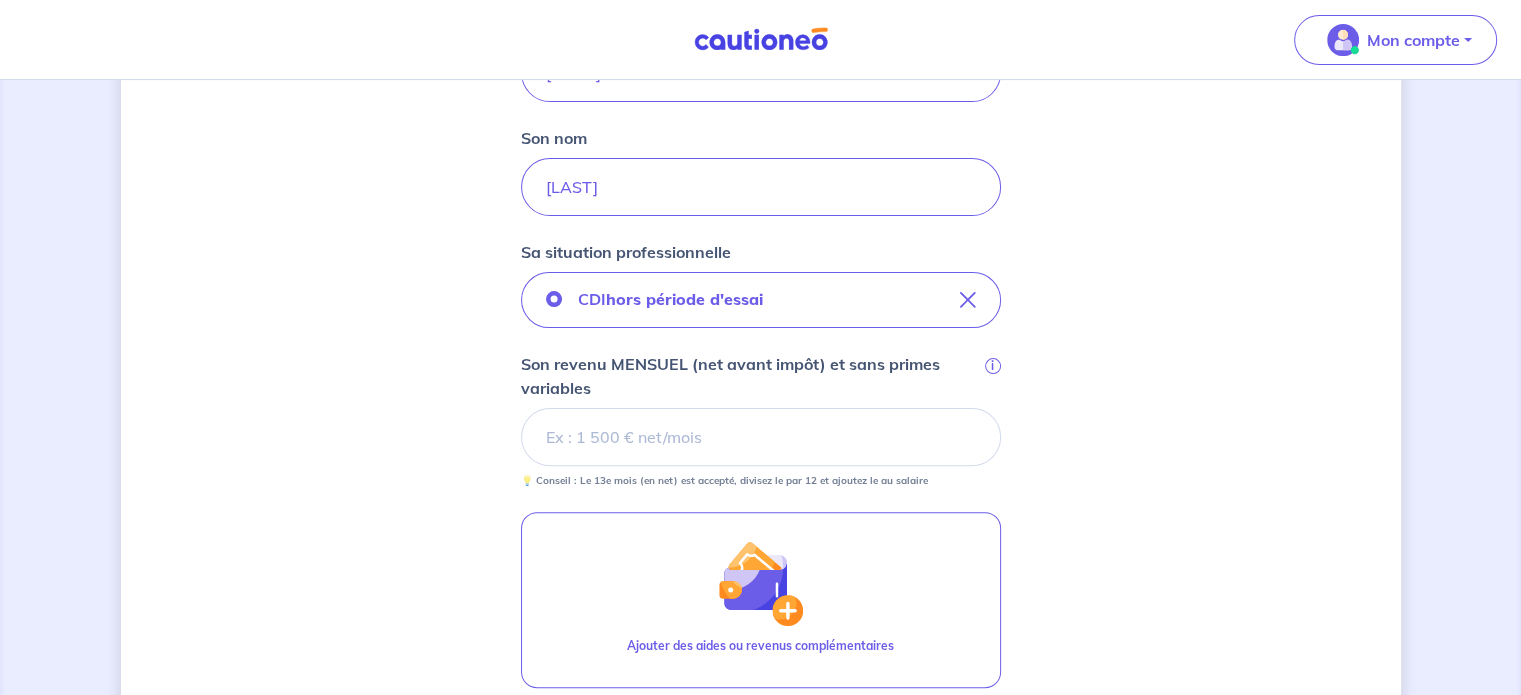 click on "Son [MONTHLY_INCOME] (net avant impôt) et sans primes variables i" at bounding box center (761, 437) 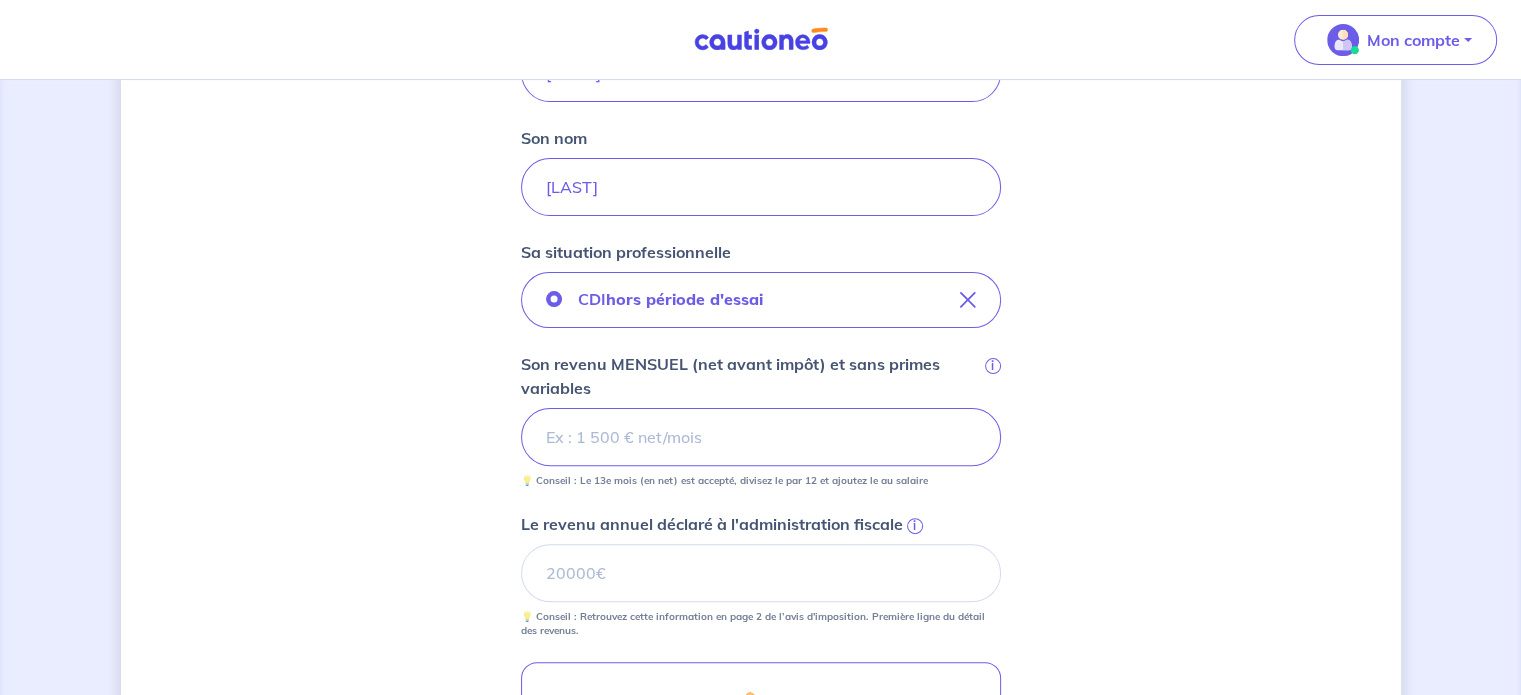 scroll, scrollTop: 764, scrollLeft: 0, axis: vertical 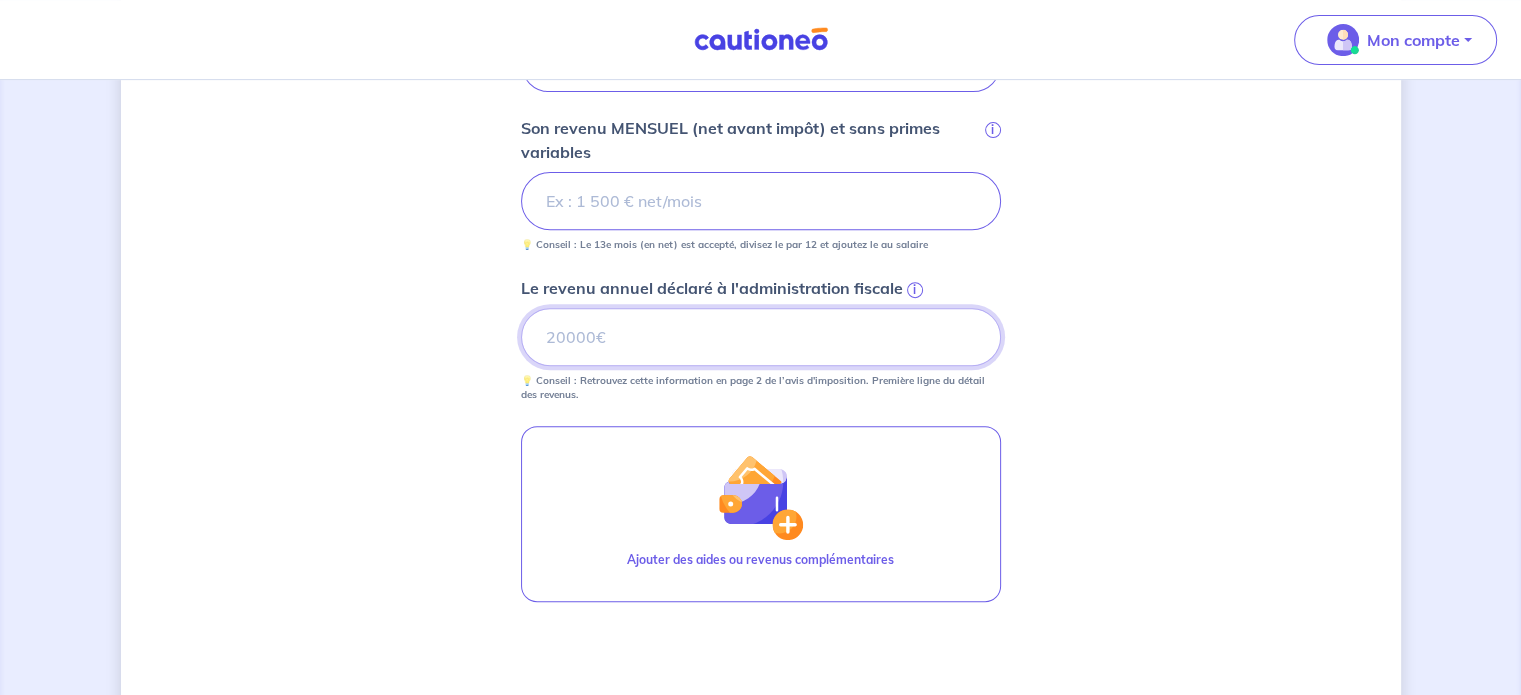 click on "Le [ANNUAL_INCOME] annuel déclaré à l'administration fiscale i" at bounding box center (761, 337) 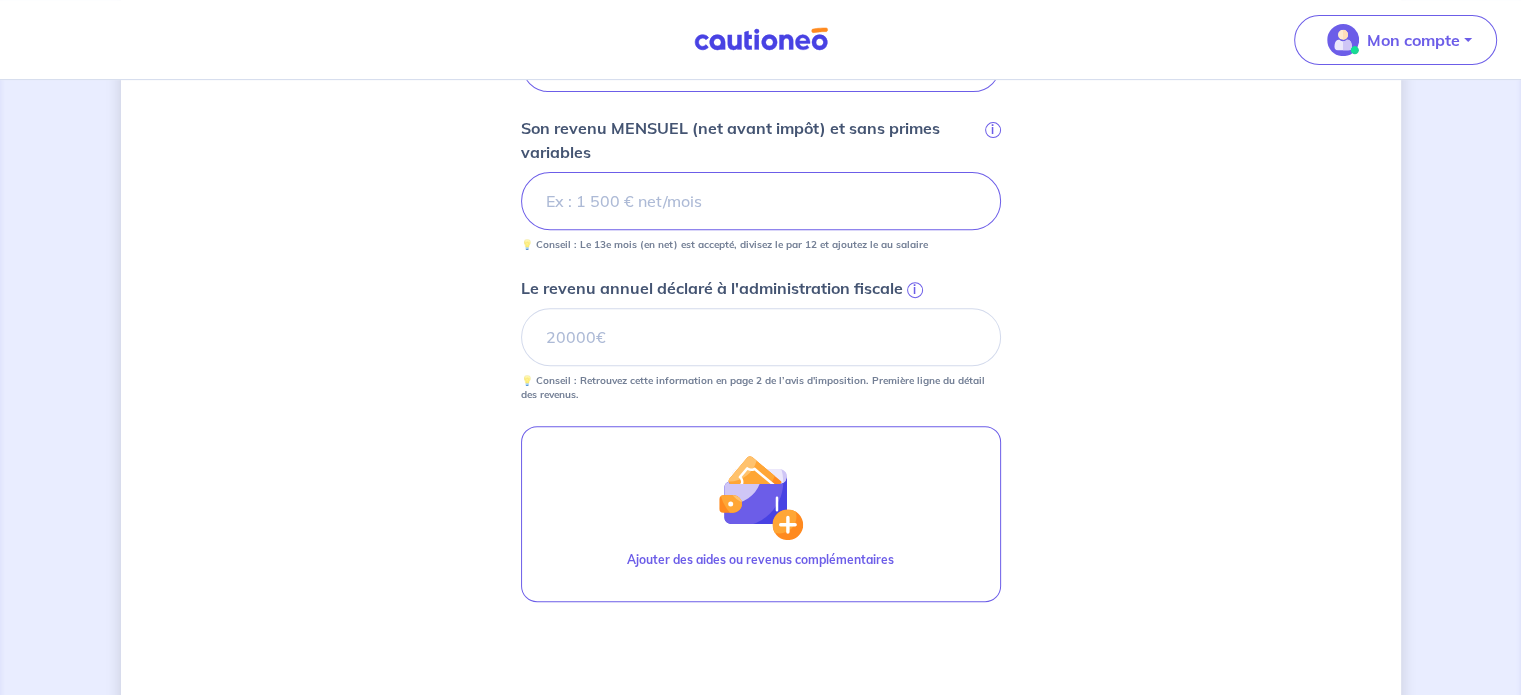 click on "Locataire 1 Son prénom [NAME] Son nom [LAST] Sa situation professionnelle CDI  hors période d'essai Son revenu MENSUEL (net avant impôt) et sans primes variables i 1920 💡 Conseil : Le 13e mois (en net) est accepté, divisez le par 12 et ajoutez le au salaire Le revenu annuel déclaré à l'administration fiscale i 💡 Conseil : Retrouvez cette information en page 2 de l’avis d'imposition. Première ligne du détail des revenus. Ajouter des aides ou revenus complémentaires Étape Précédente Précédent Je valide Je valide" at bounding box center (761, 121) 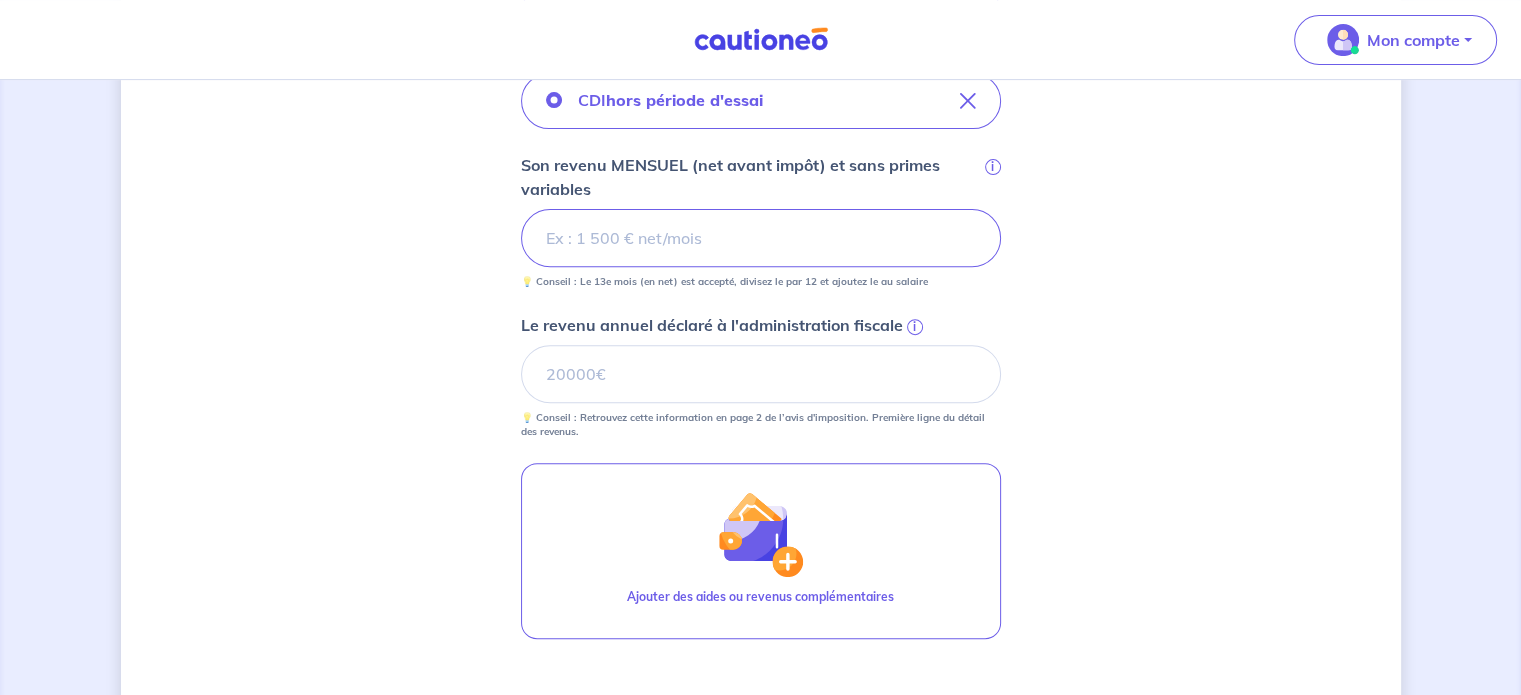 scroll, scrollTop: 728, scrollLeft: 0, axis: vertical 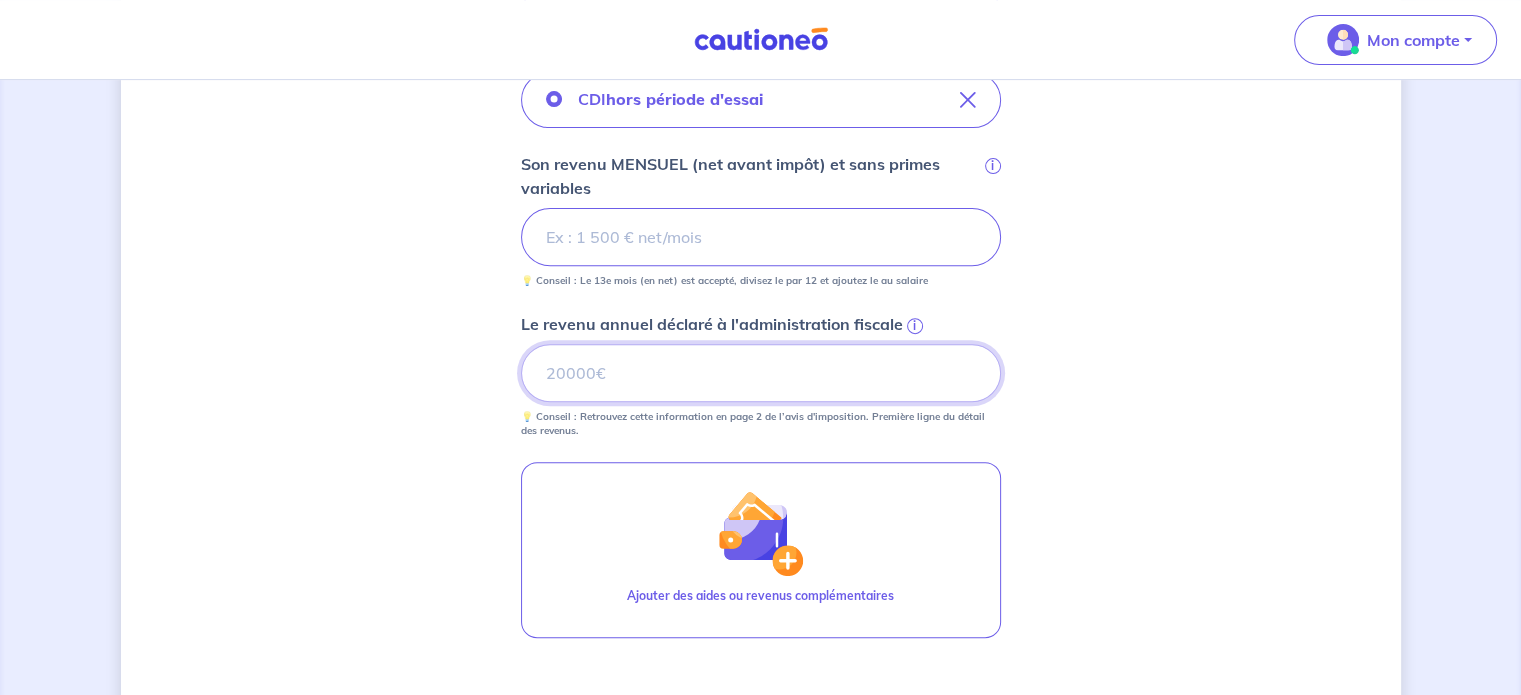 click on "Le [ANNUAL_INCOME] annuel déclaré à l'administration fiscale i" at bounding box center (761, 373) 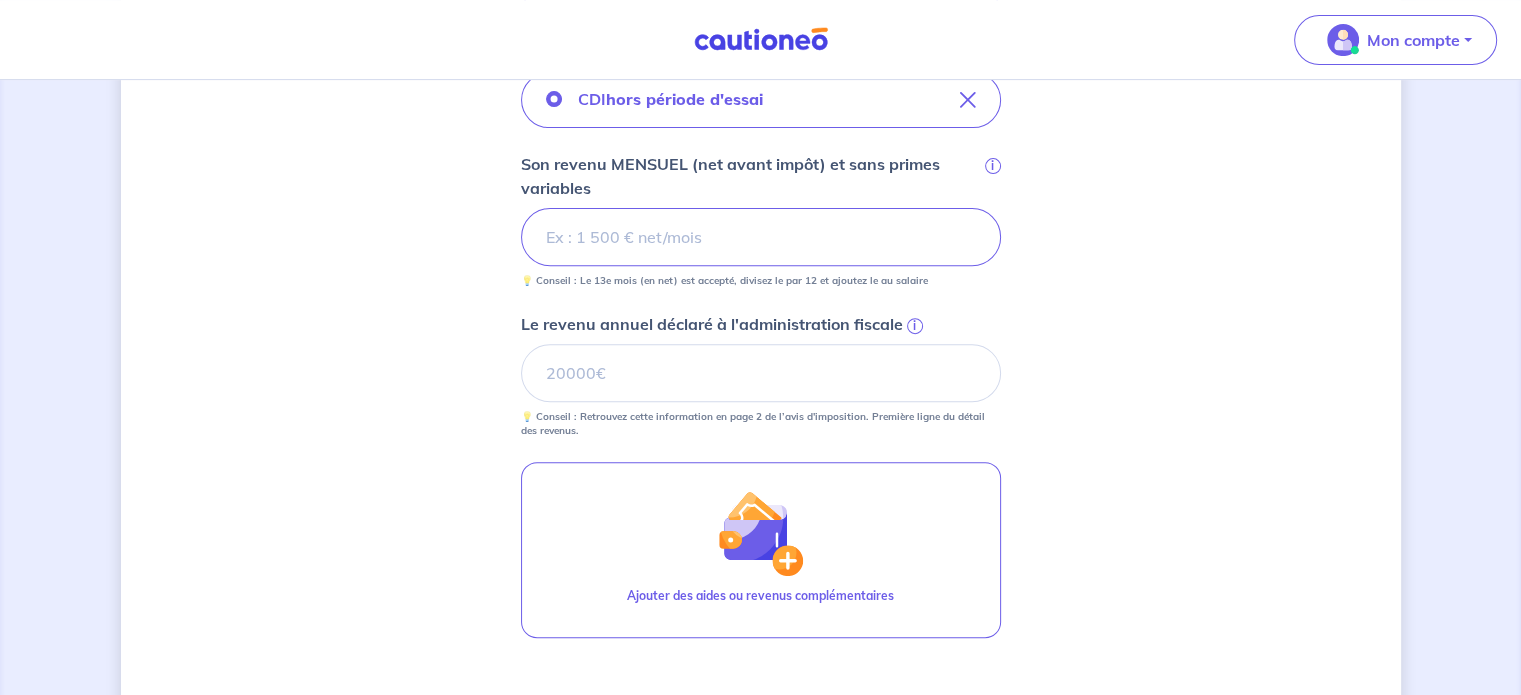 click on "i" at bounding box center (915, 326) 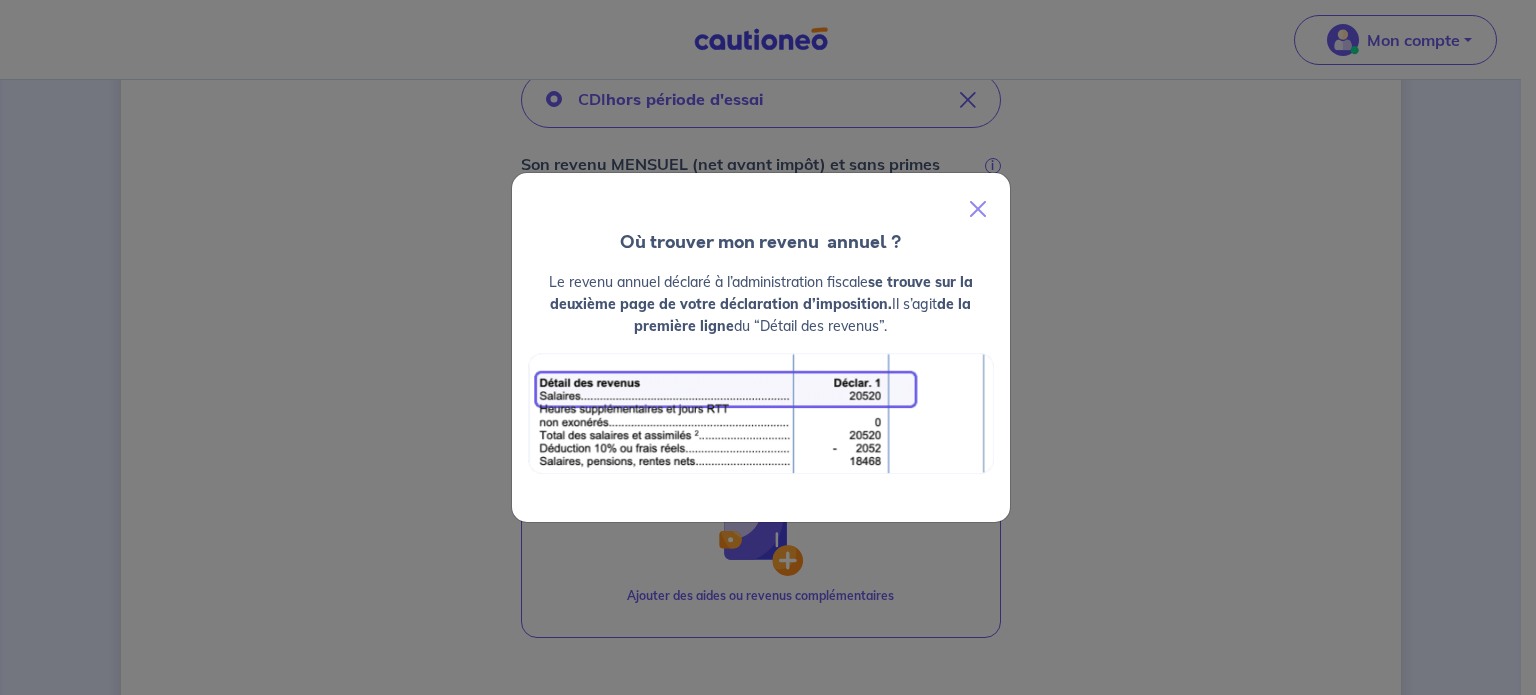 click on "Où trouver mon [ANNUAL_INCOME] annuel ? Le [ANNUAL_INCOME] annuel déclaré à l’administration fiscale se trouve sur la deuxième page de votre déclaration d’imposition. Il s’agit de la première ligne du “Détail des revenus”." at bounding box center (768, 347) 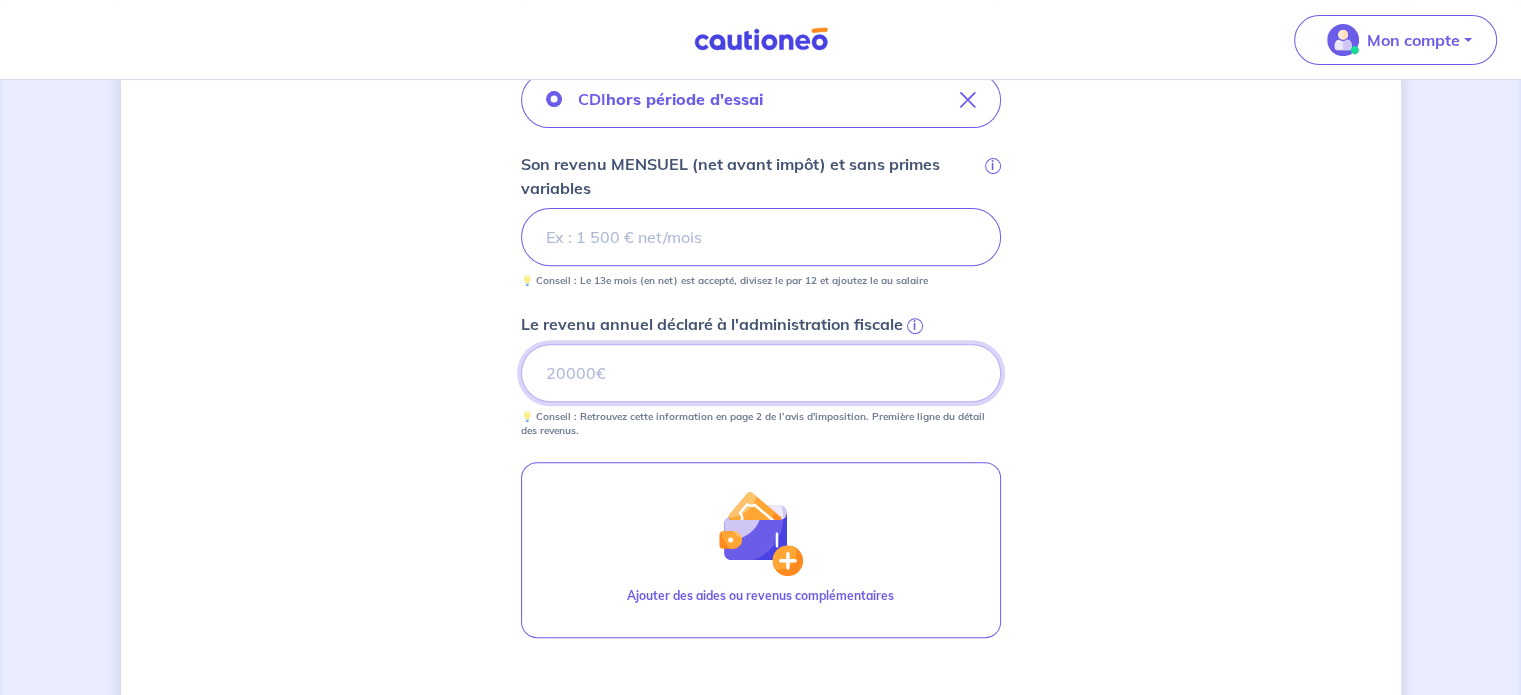 click on "Le [ANNUAL_INCOME] annuel déclaré à l'administration fiscale i" at bounding box center [761, 373] 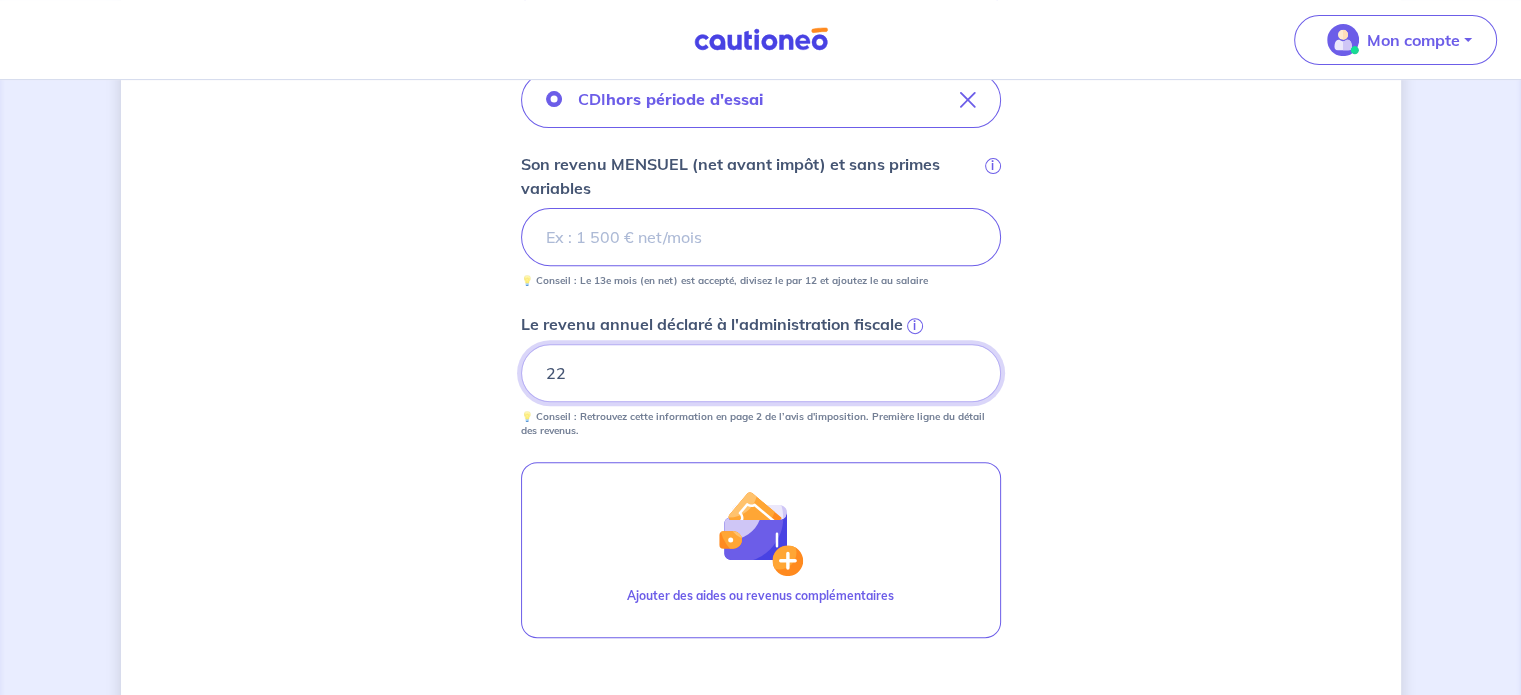 type on "[NUMBER]" 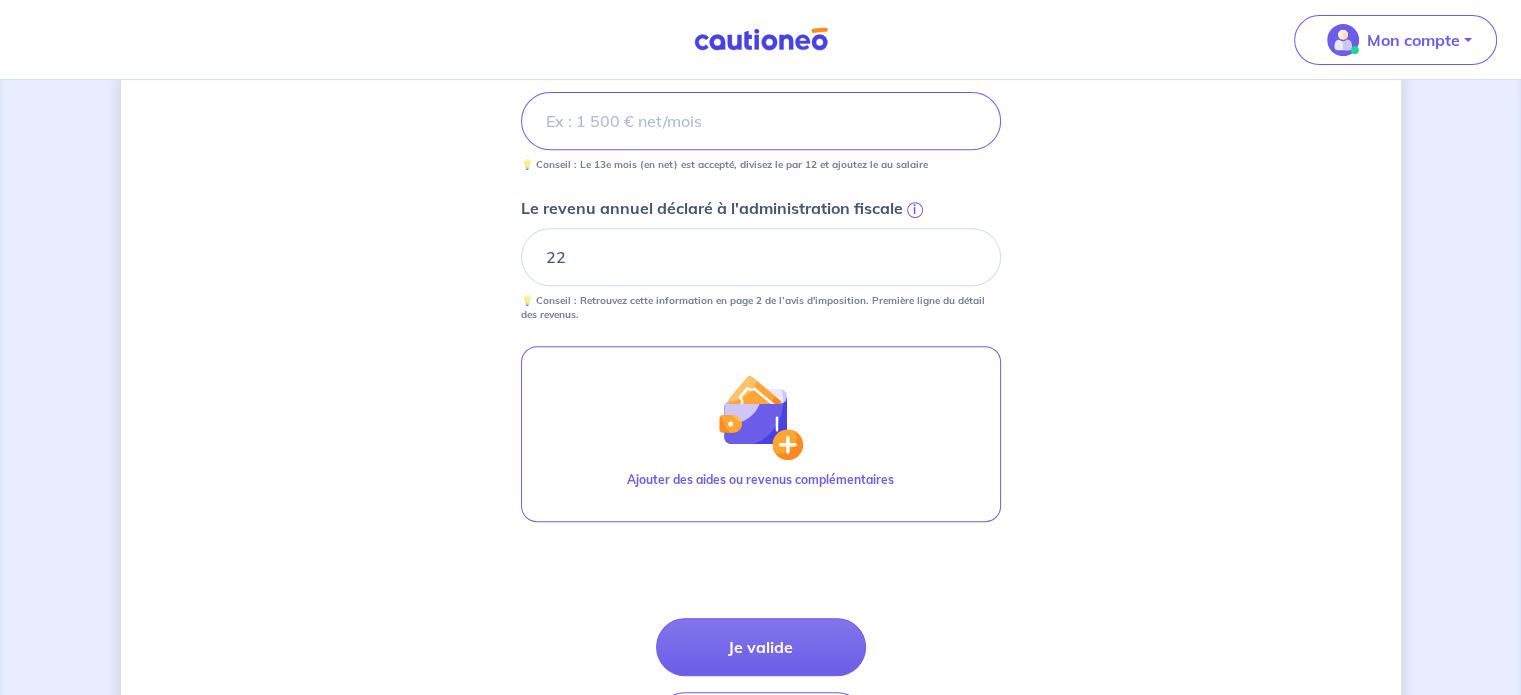 scroll, scrollTop: 842, scrollLeft: 0, axis: vertical 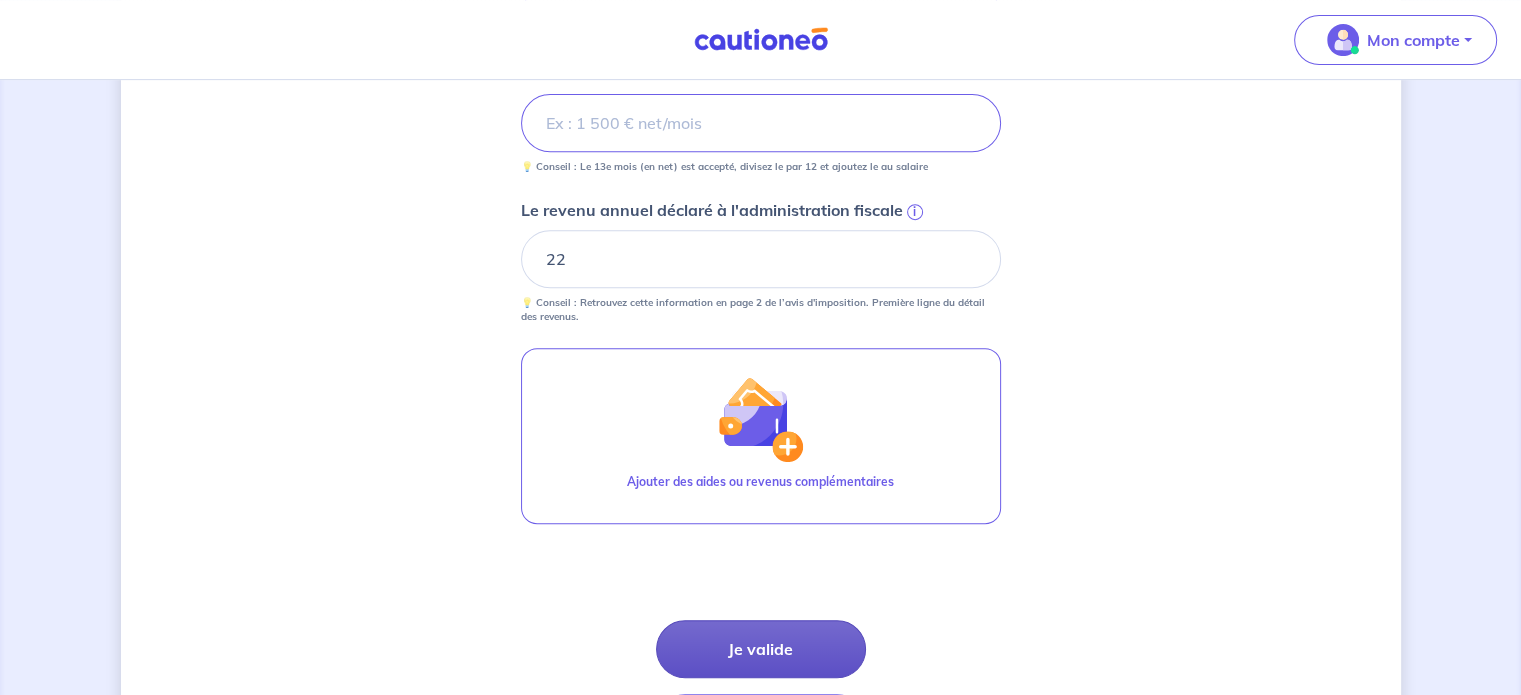 click on "Je valide" at bounding box center (761, 649) 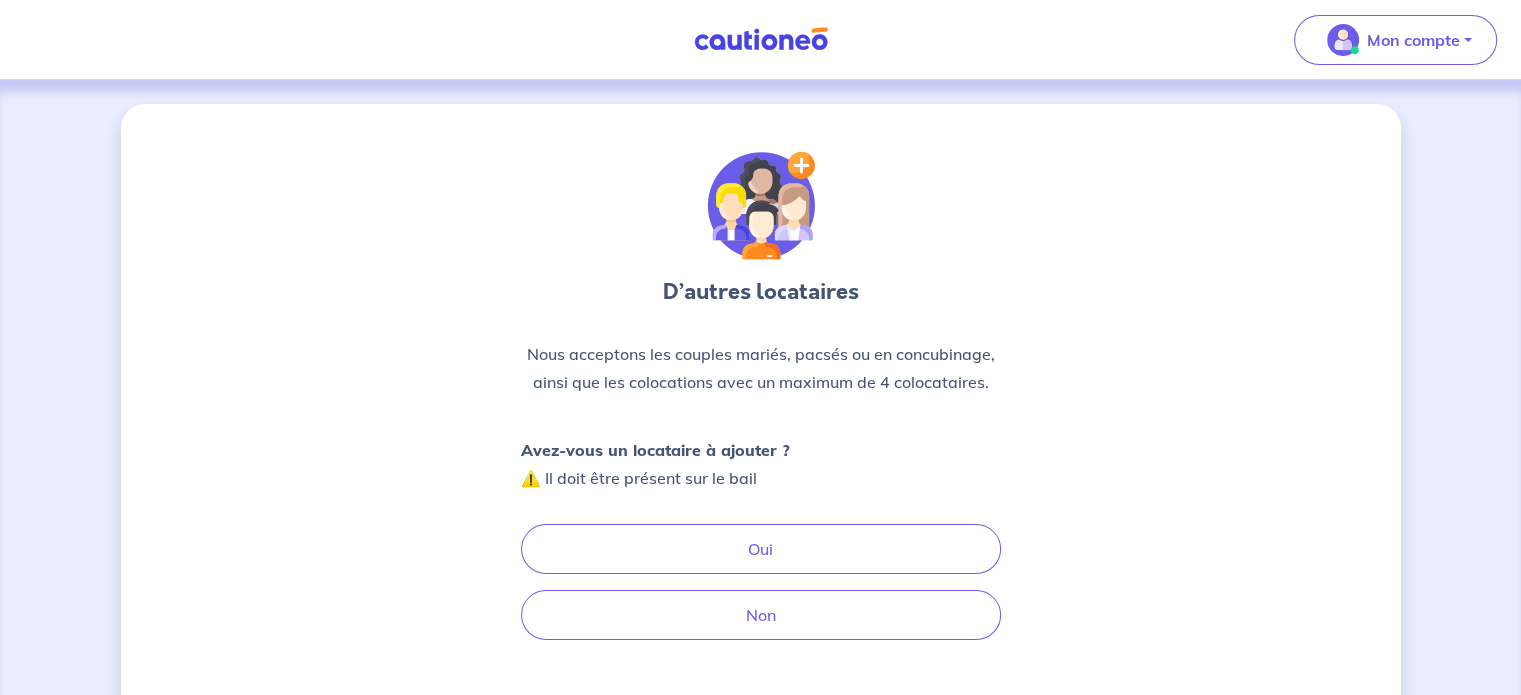 scroll, scrollTop: 134, scrollLeft: 0, axis: vertical 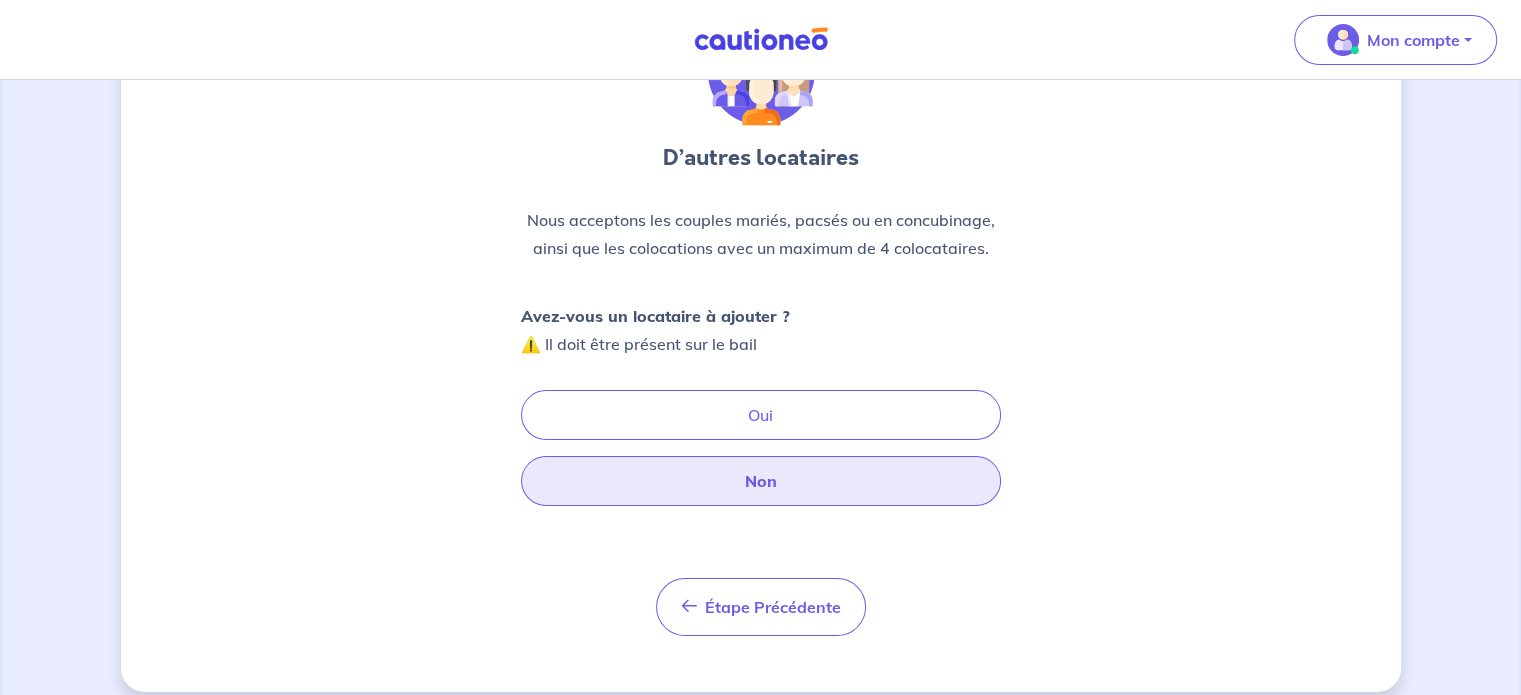 click on "Non" at bounding box center [761, 481] 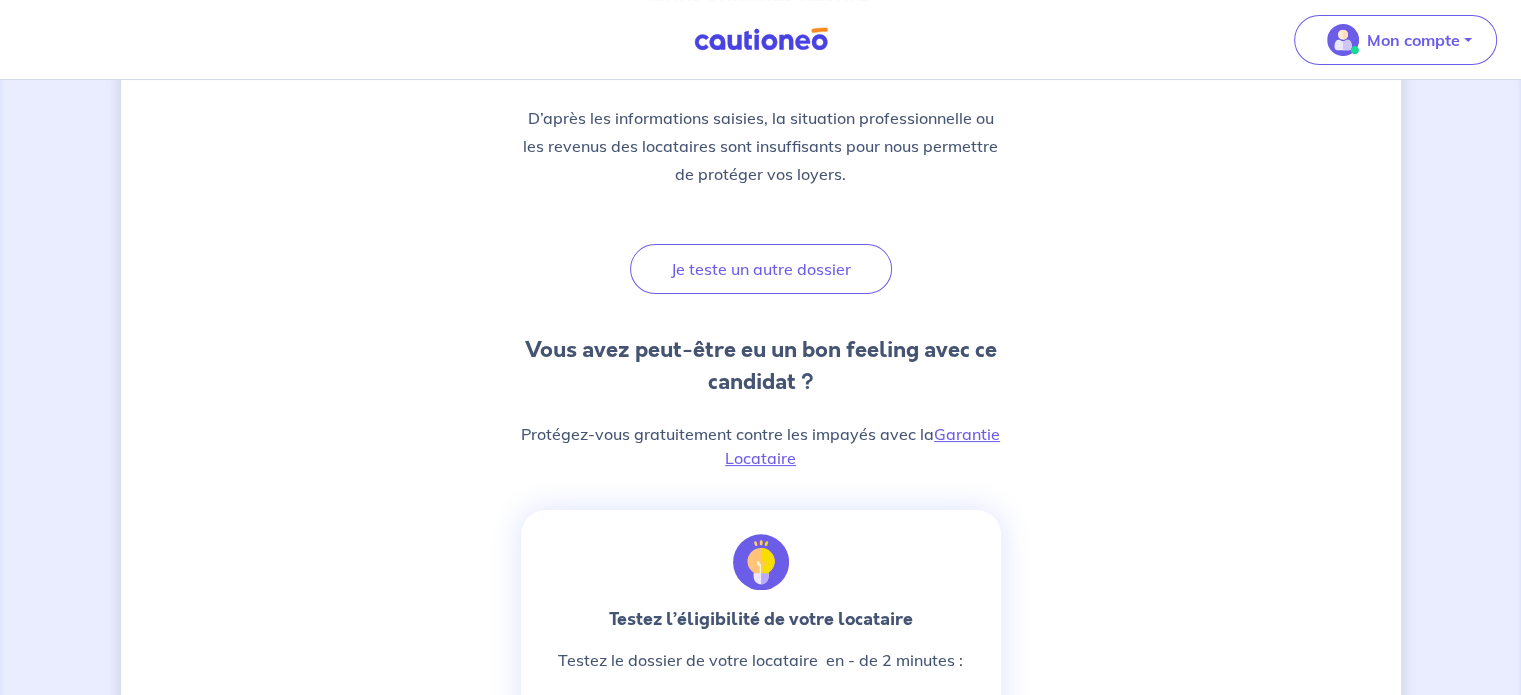 scroll, scrollTop: 175, scrollLeft: 0, axis: vertical 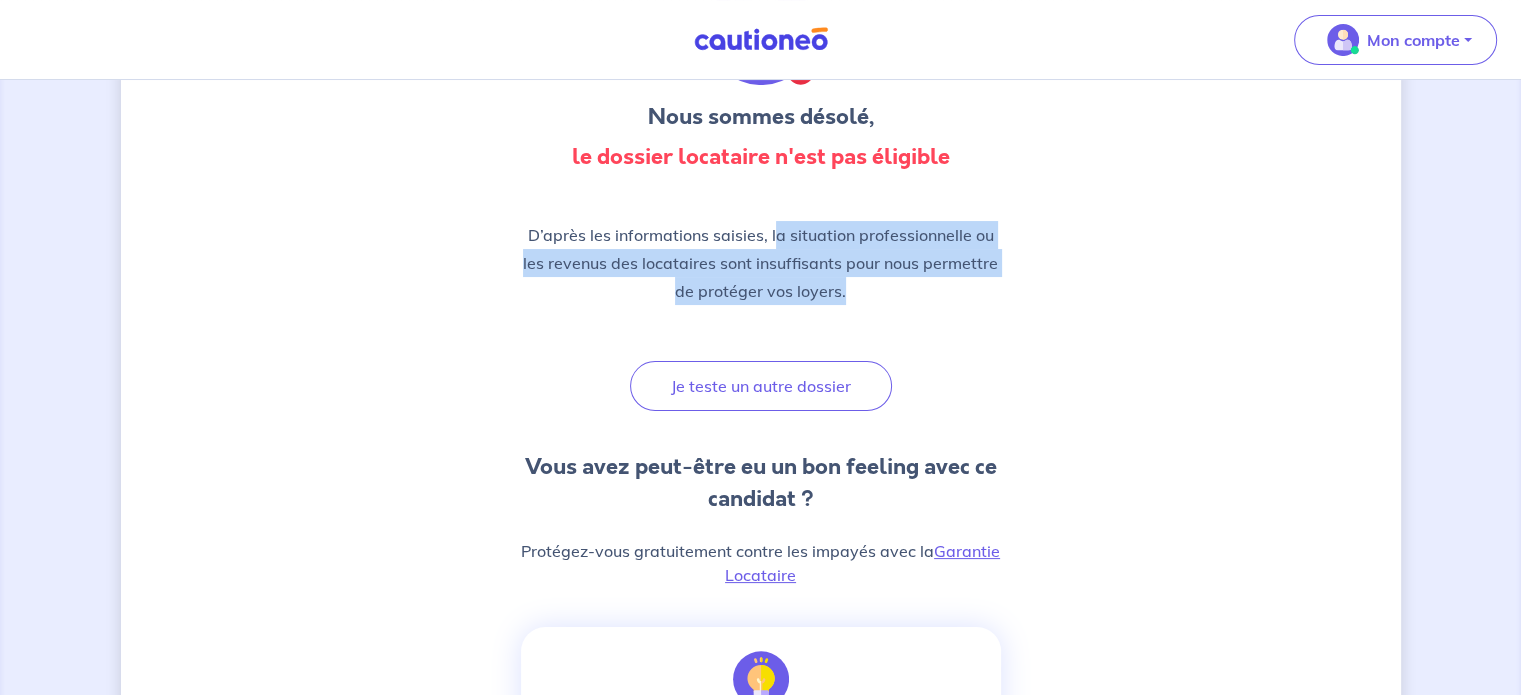 drag, startPoint x: 774, startPoint y: 233, endPoint x: 864, endPoint y: 313, distance: 120.41595 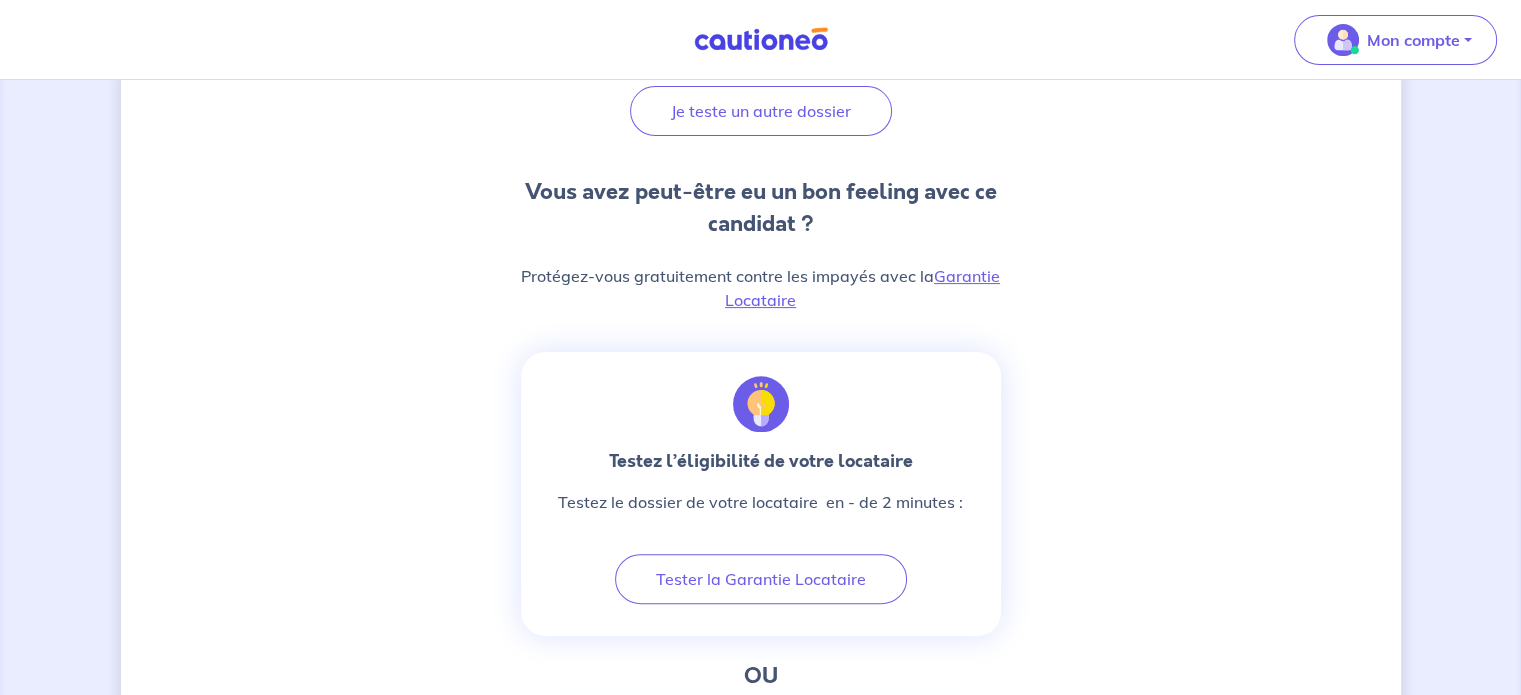 scroll, scrollTop: 451, scrollLeft: 0, axis: vertical 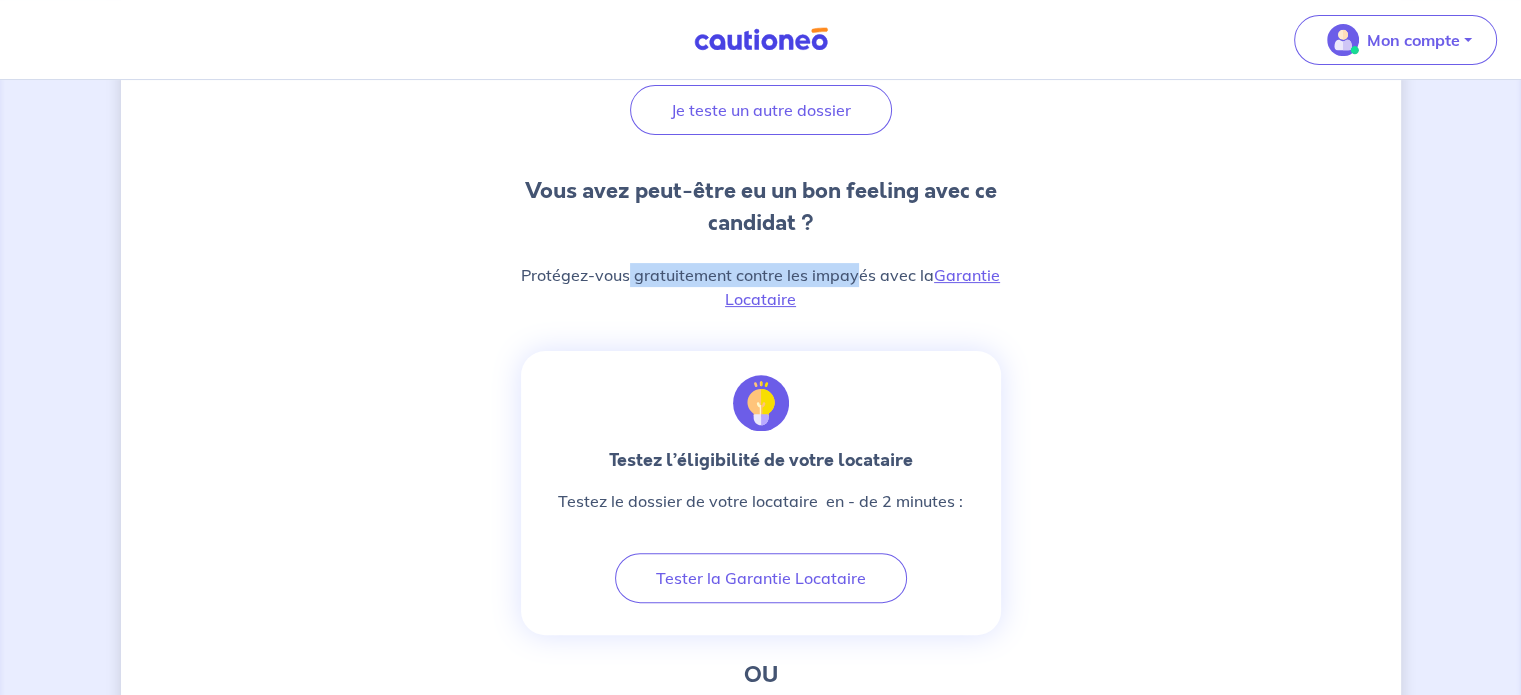 drag, startPoint x: 629, startPoint y: 275, endPoint x: 855, endPoint y: 276, distance: 226.00221 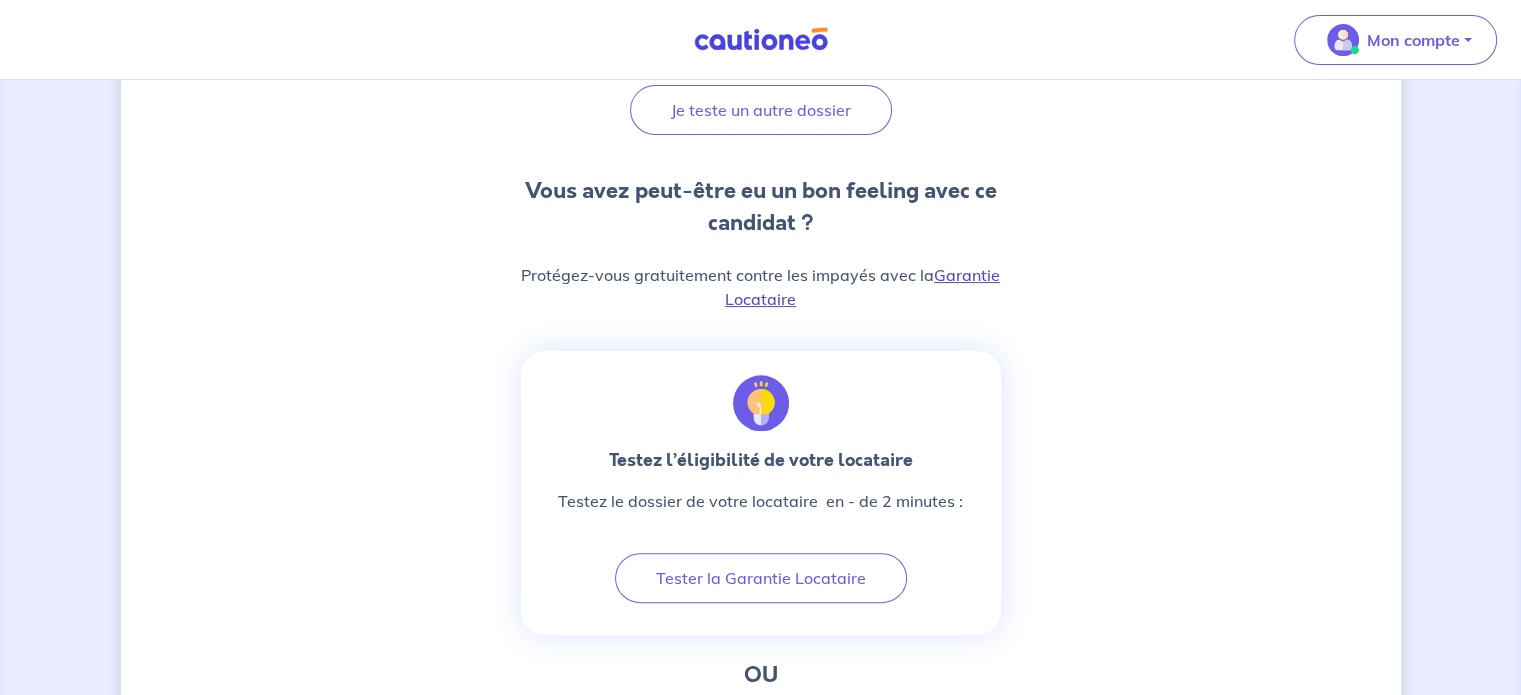 click on "Garantie Locataire" at bounding box center [862, 287] 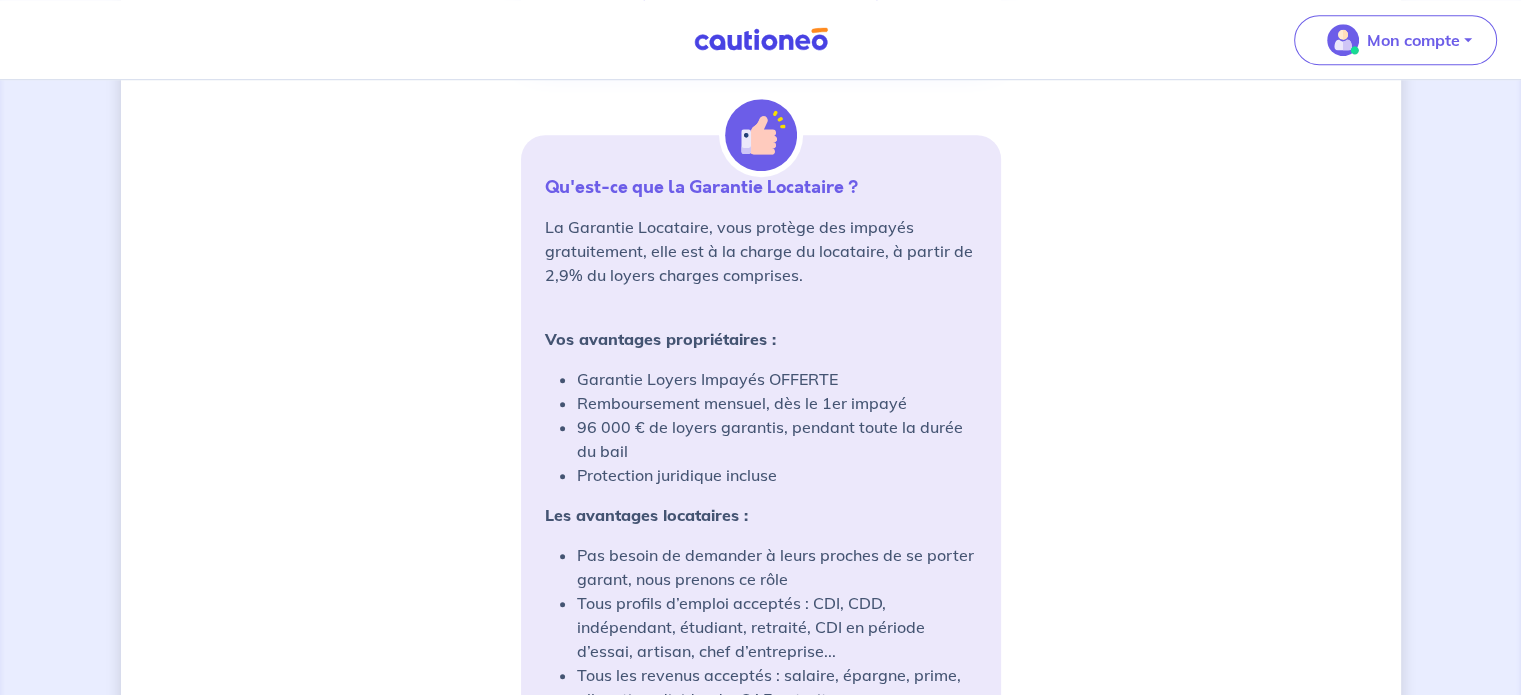 scroll, scrollTop: 1504, scrollLeft: 0, axis: vertical 